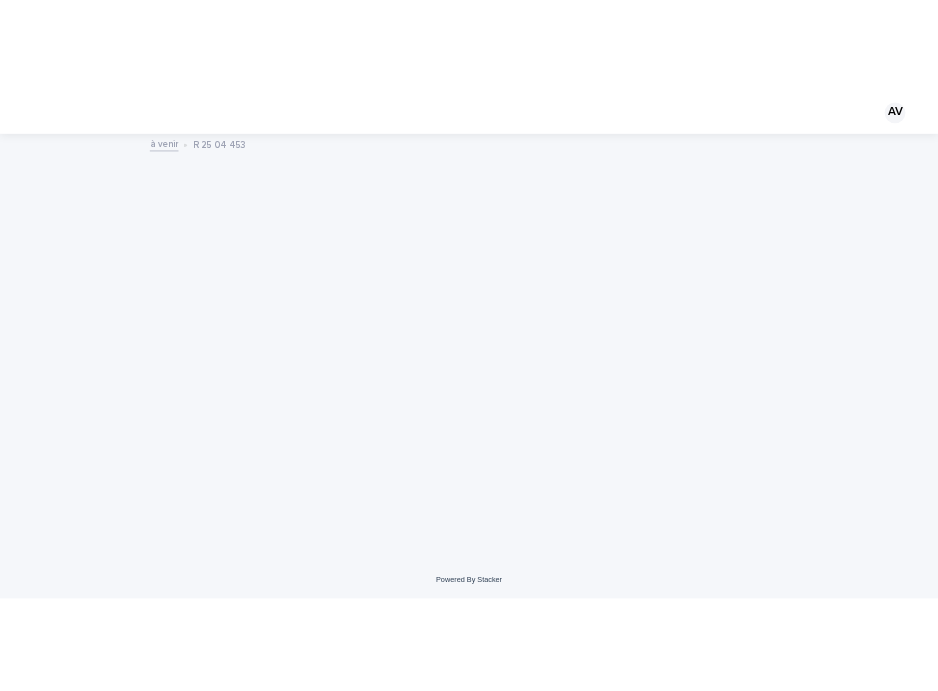 scroll, scrollTop: 0, scrollLeft: 0, axis: both 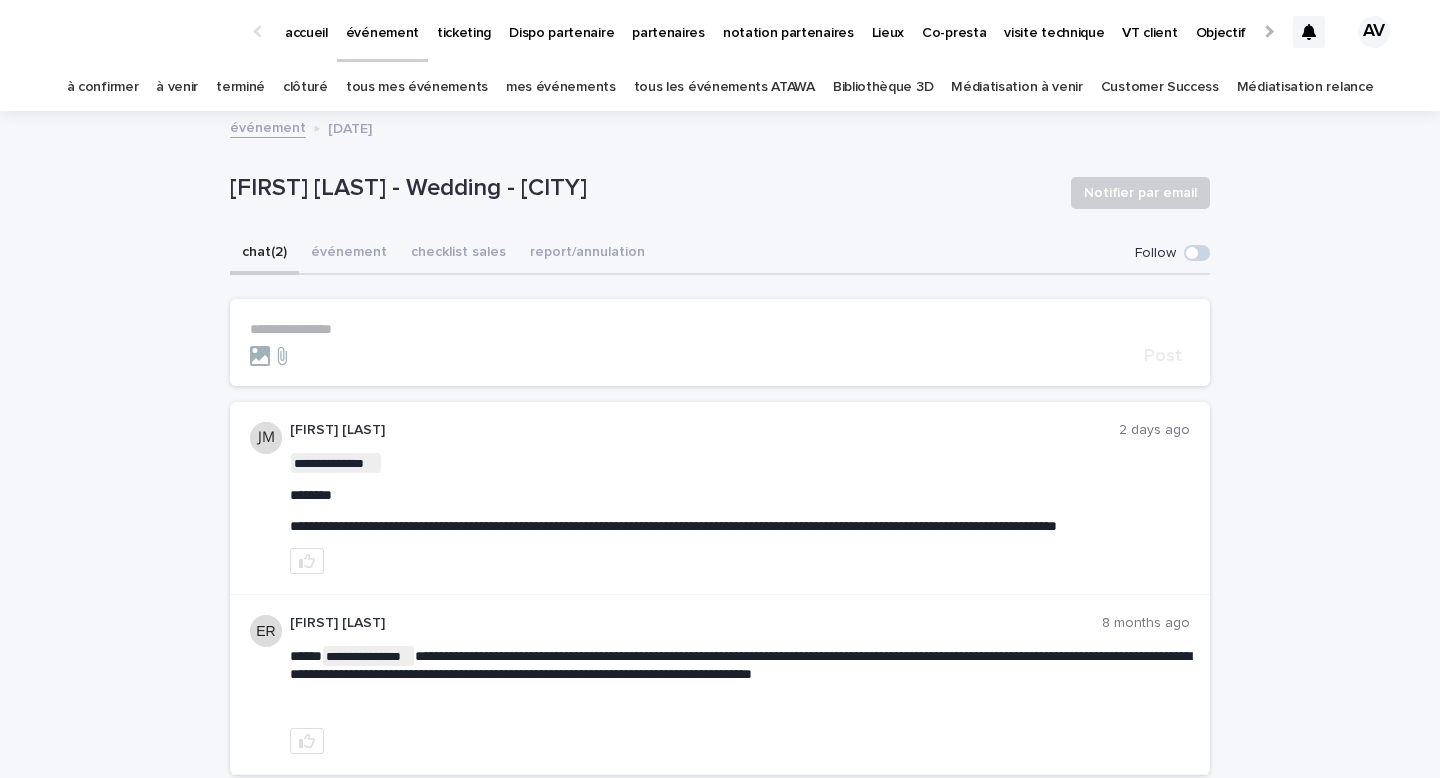 click on "**********" at bounding box center [720, 329] 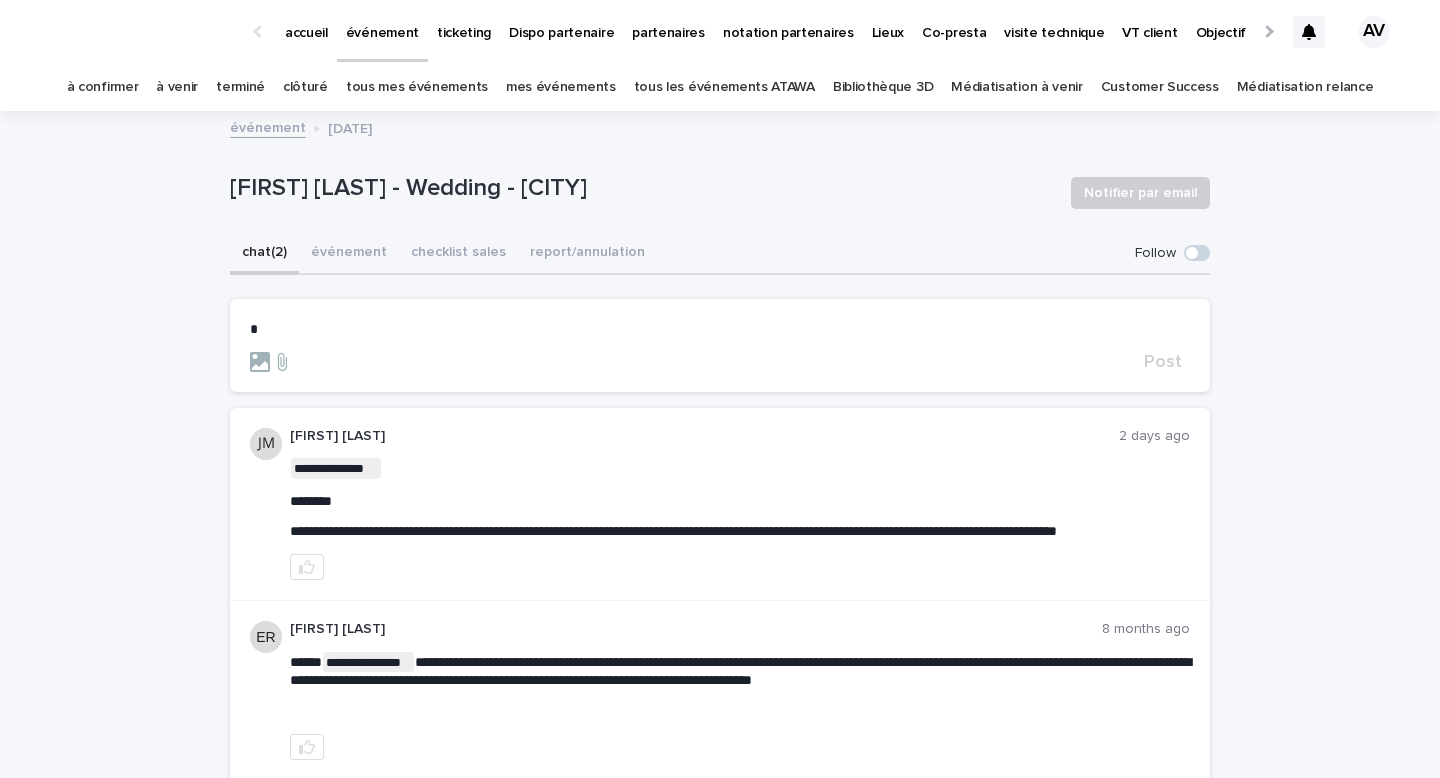 type 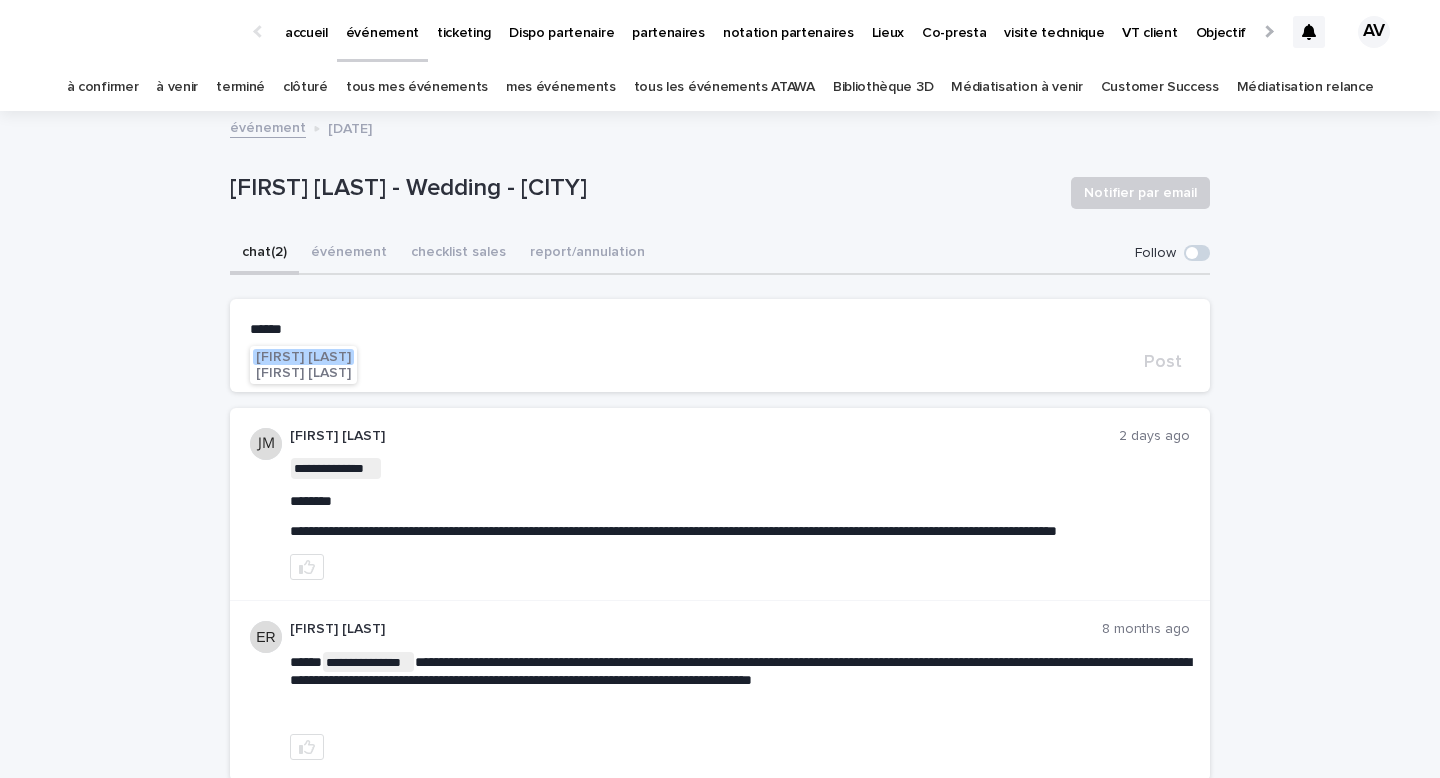 click on "Julia  Majerus" at bounding box center (303, 357) 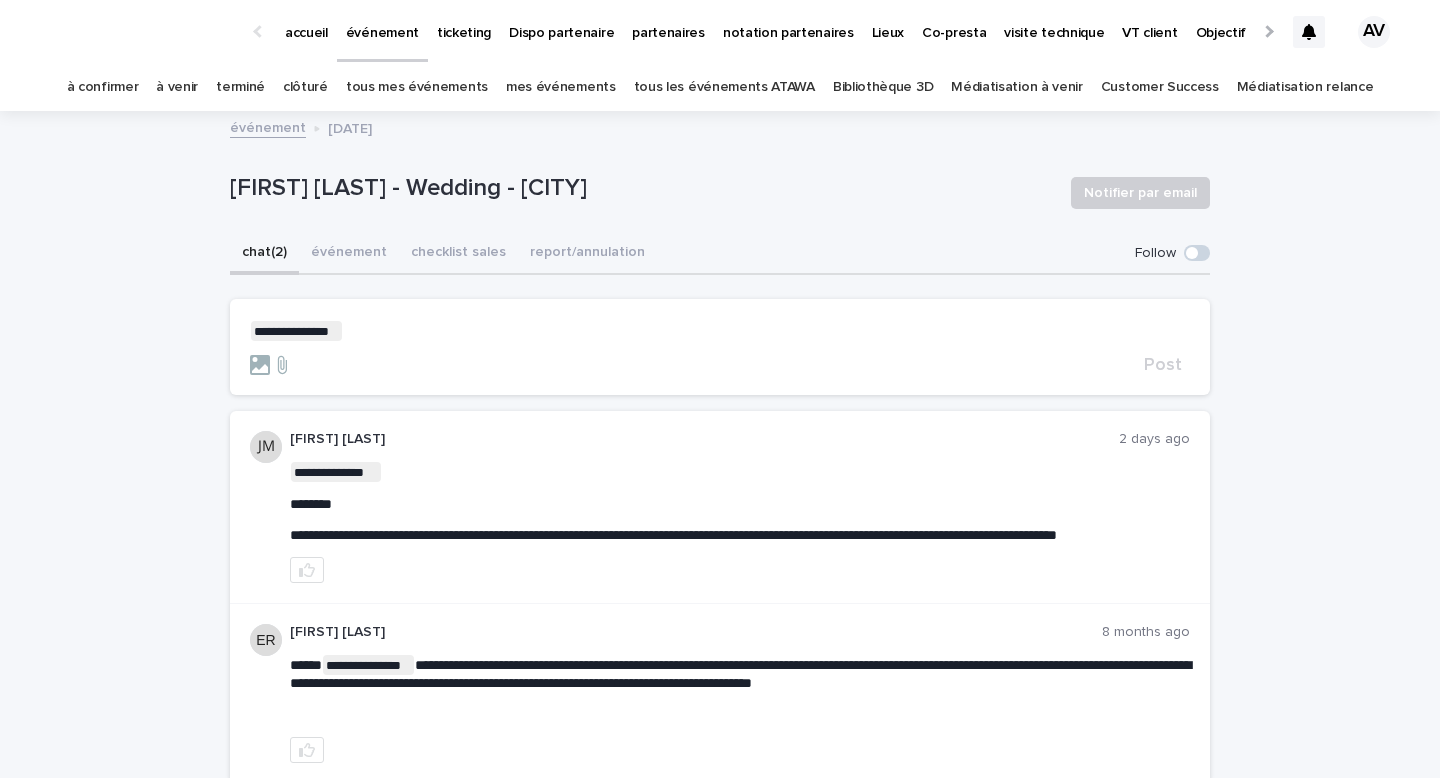 click on "**********" at bounding box center [720, 348] 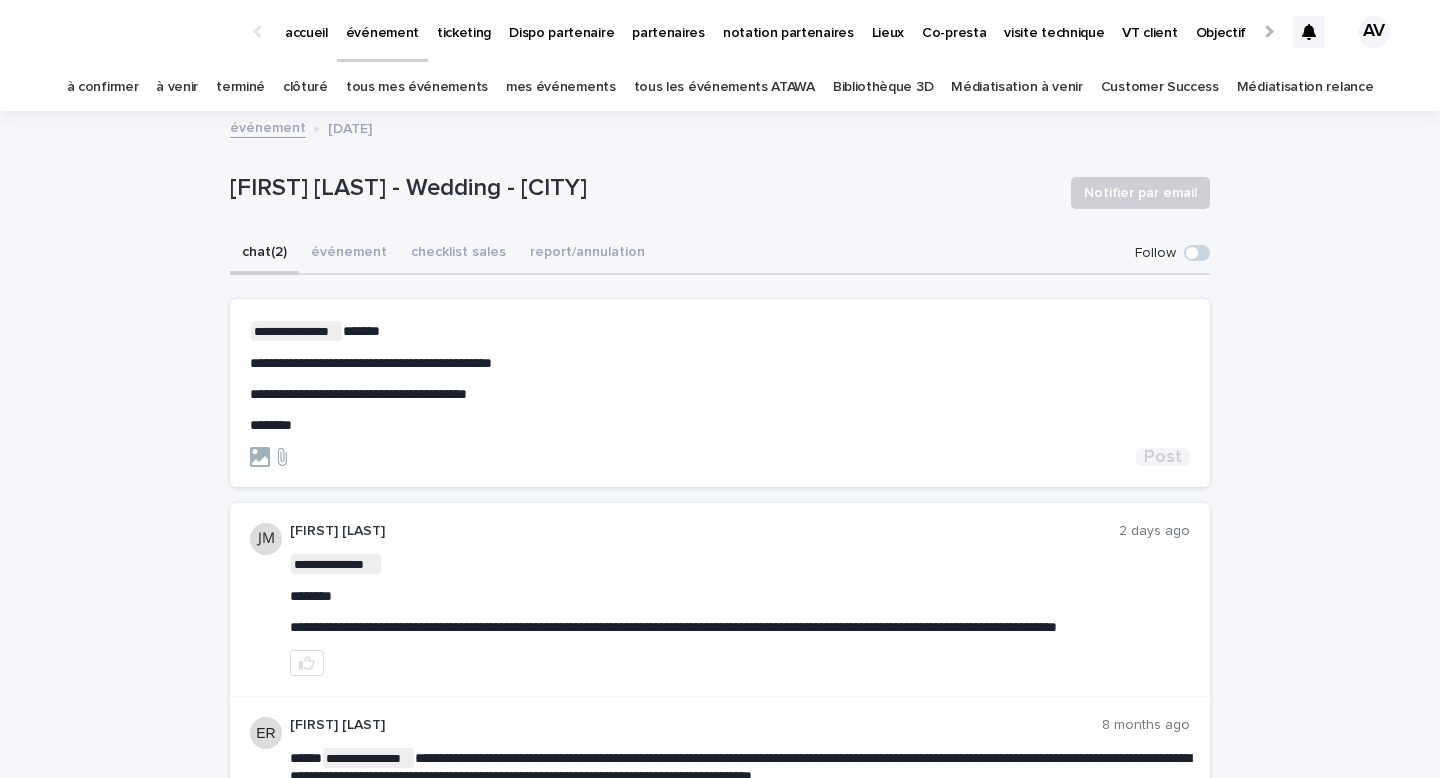 click on "Post" at bounding box center (1163, 457) 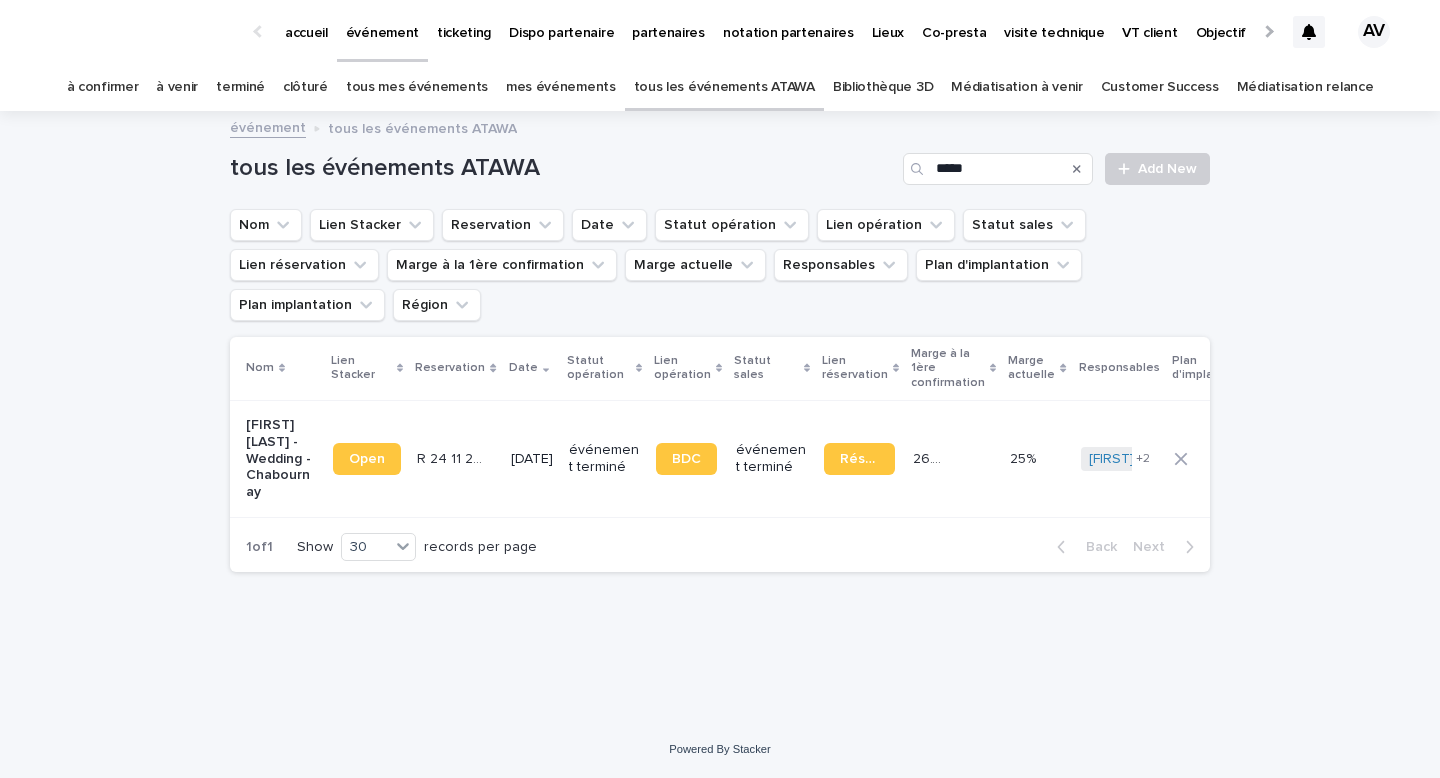 scroll, scrollTop: 0, scrollLeft: 0, axis: both 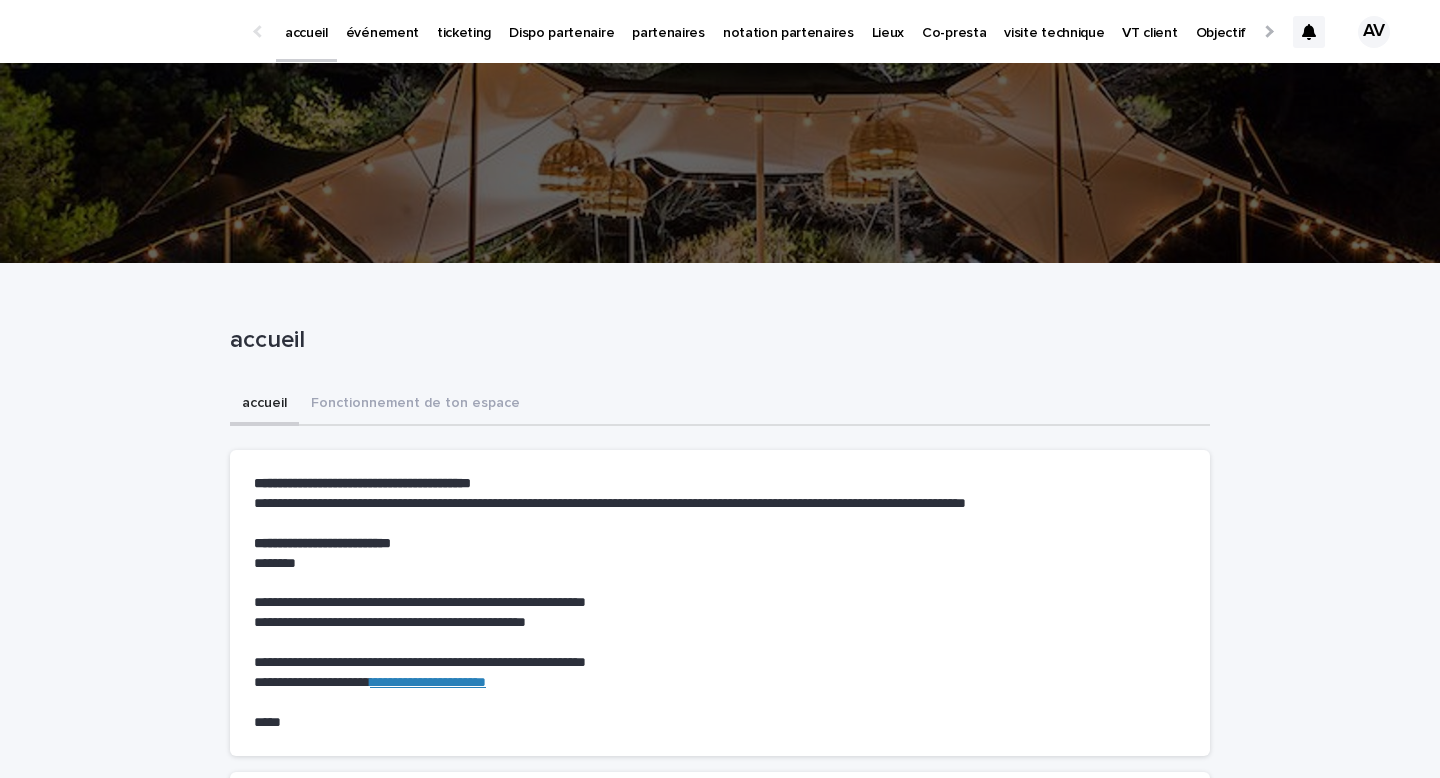 click at bounding box center (1267, 31) 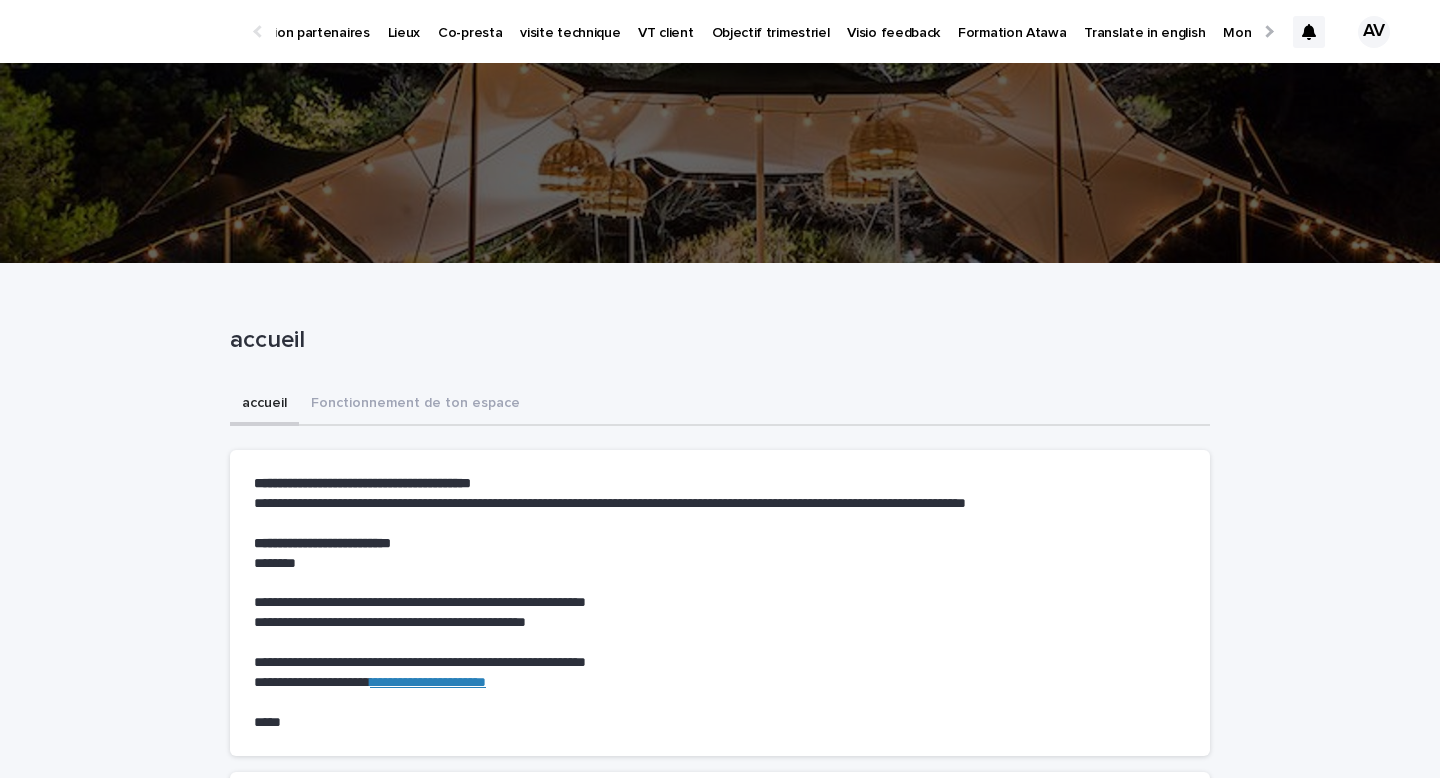 scroll, scrollTop: 0, scrollLeft: 487, axis: horizontal 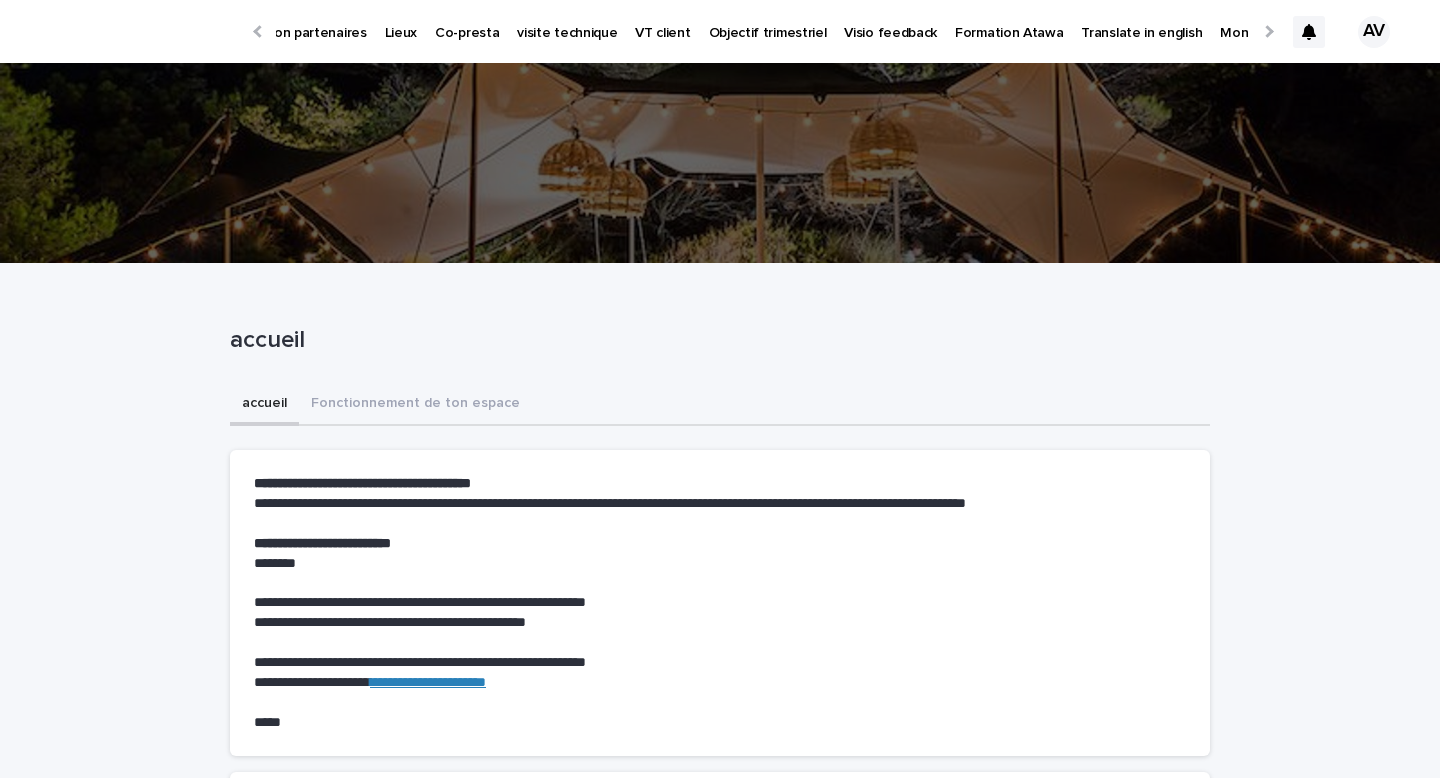 click at bounding box center (260, 31) 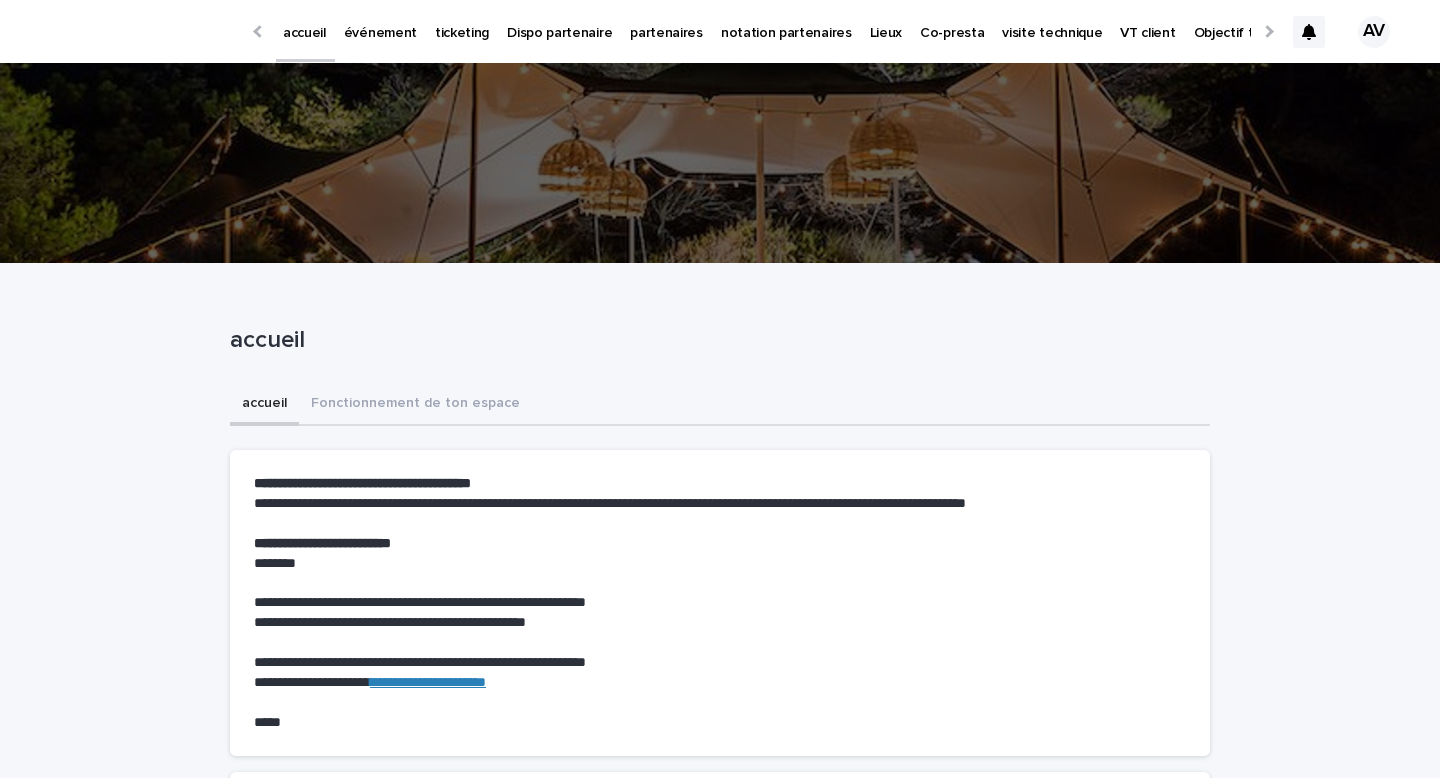 scroll, scrollTop: 0, scrollLeft: 0, axis: both 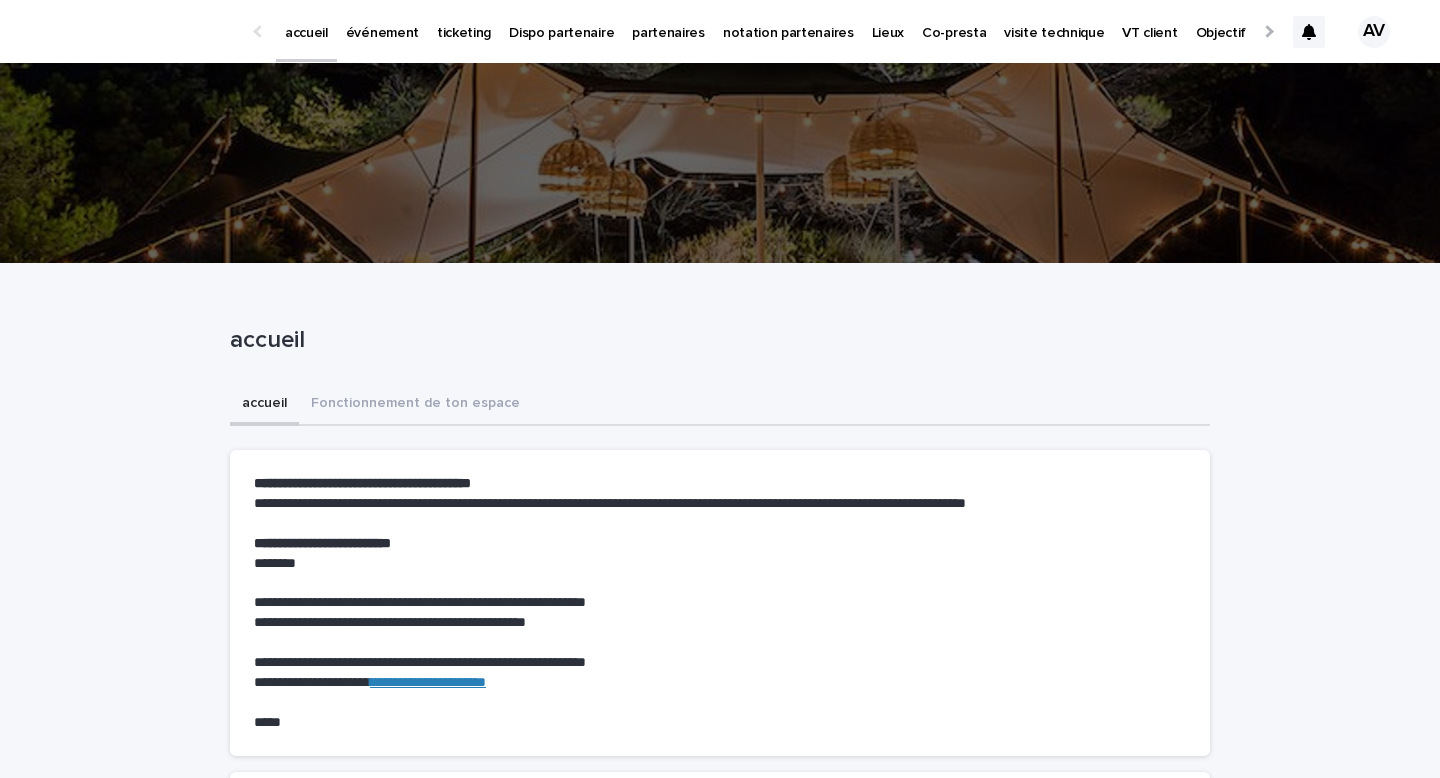 click on "ticketing" at bounding box center [464, 21] 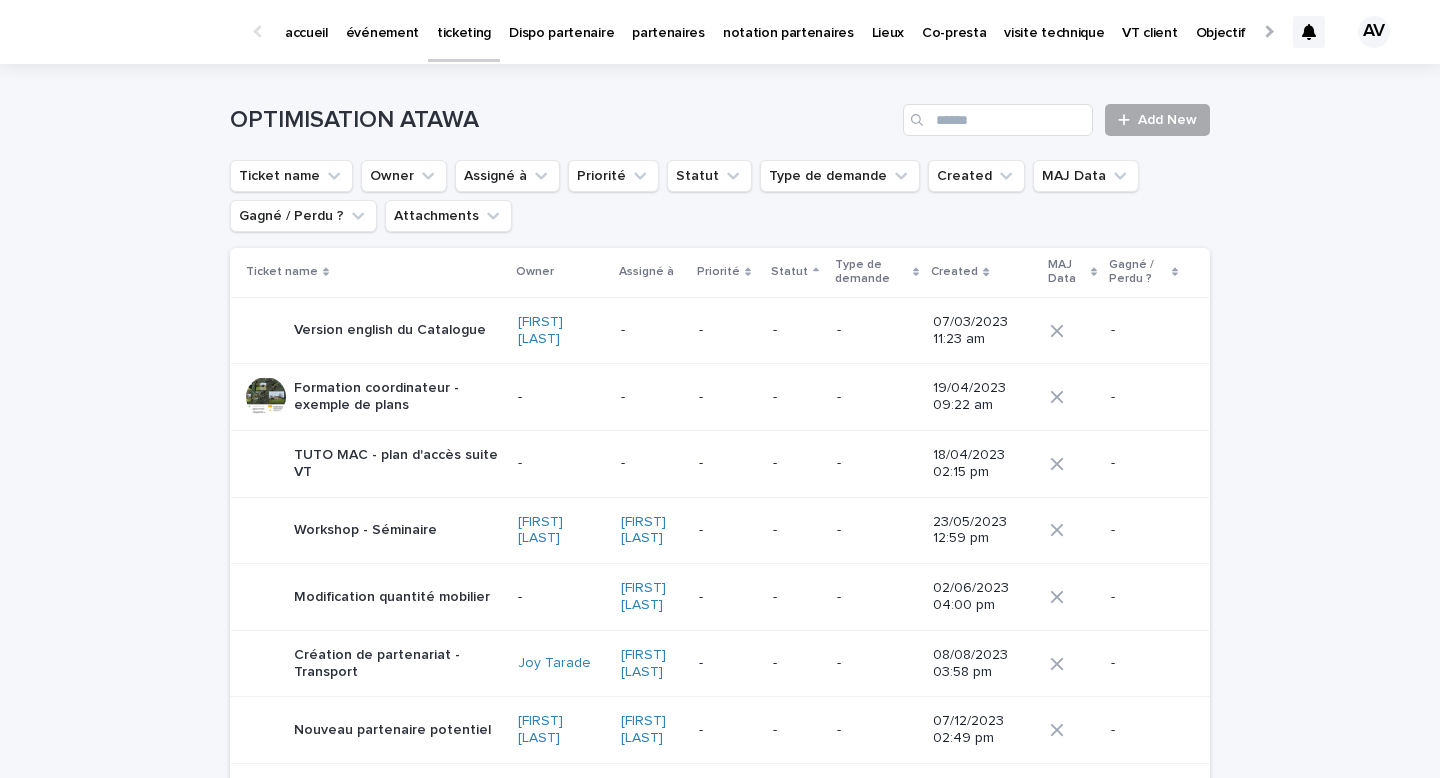 click on "Add New" at bounding box center (1157, 120) 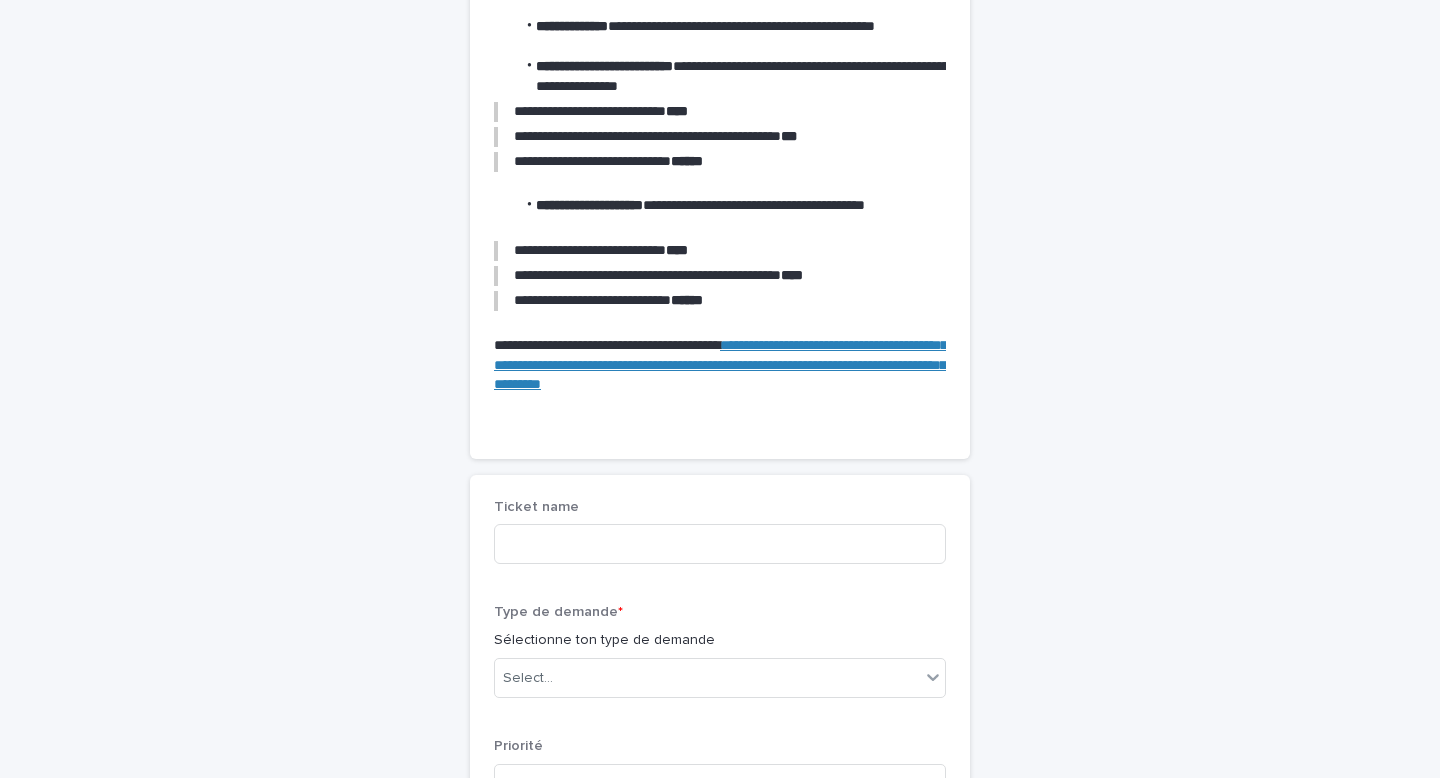 scroll, scrollTop: 254, scrollLeft: 0, axis: vertical 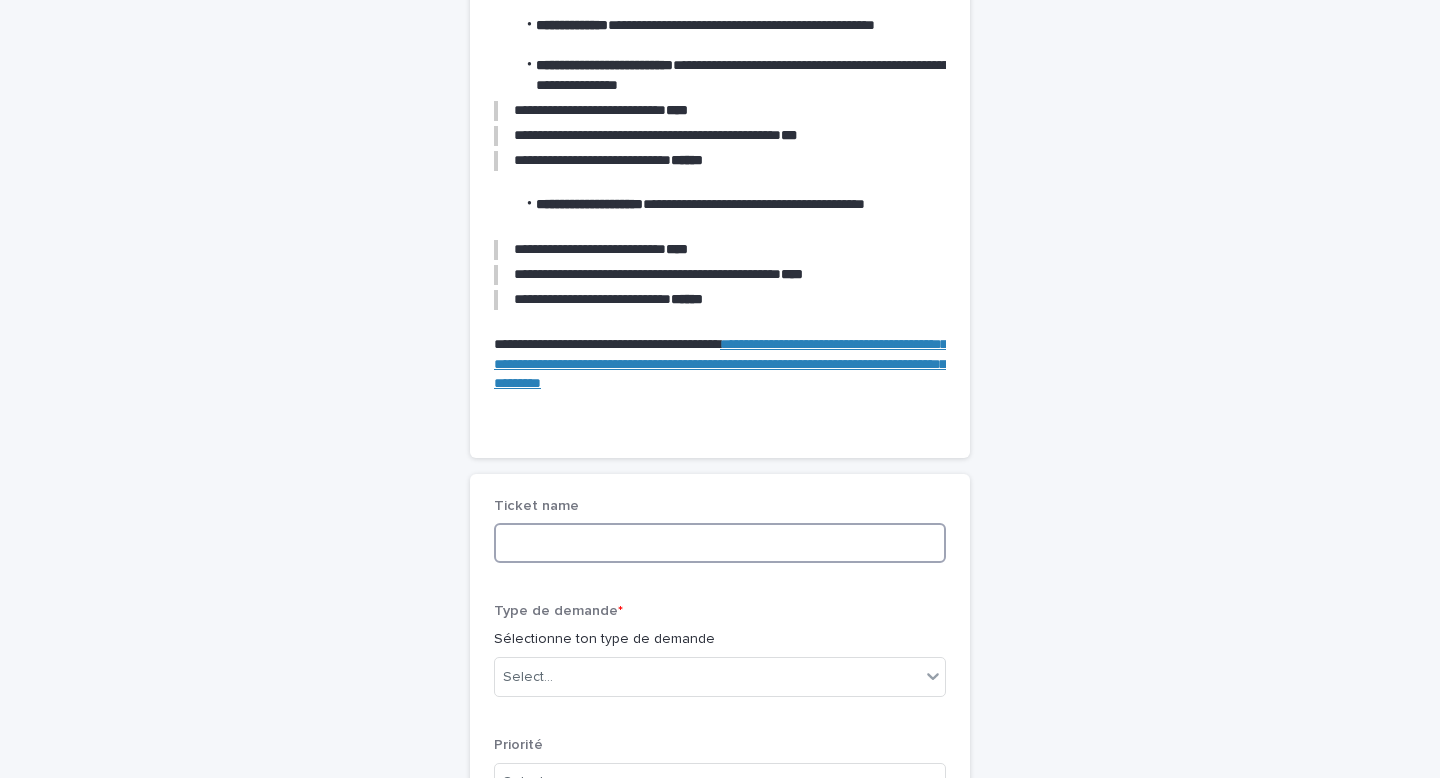 click at bounding box center [720, 543] 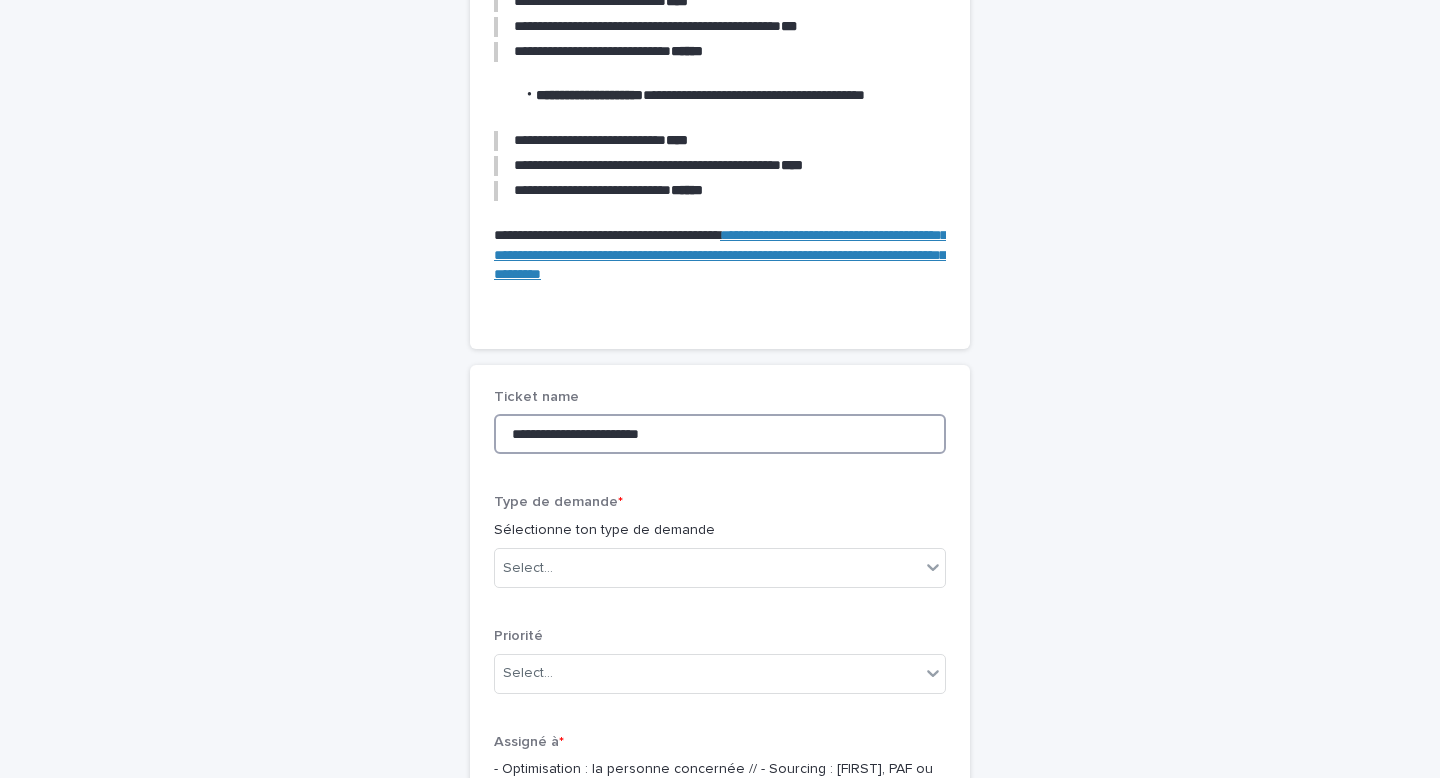 scroll, scrollTop: 408, scrollLeft: 0, axis: vertical 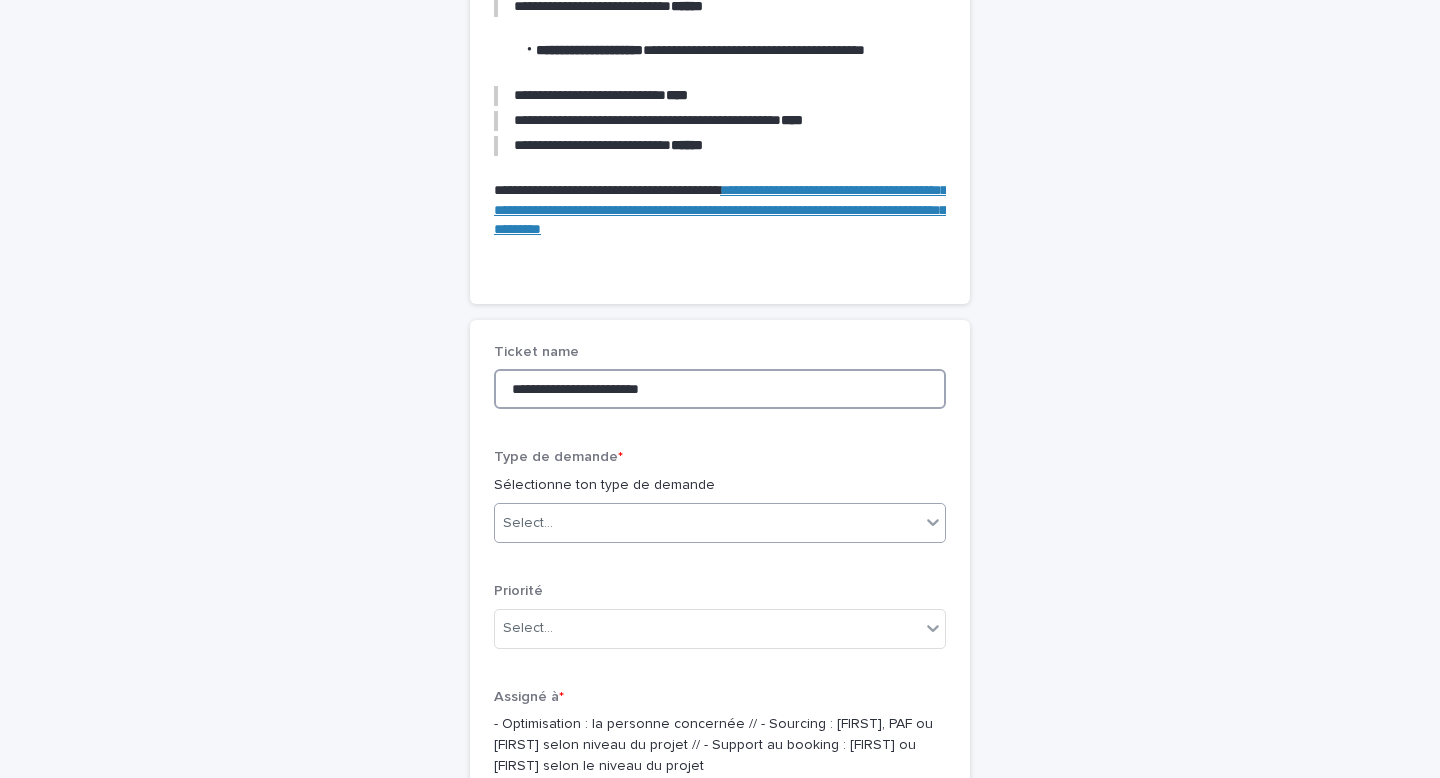 type on "**********" 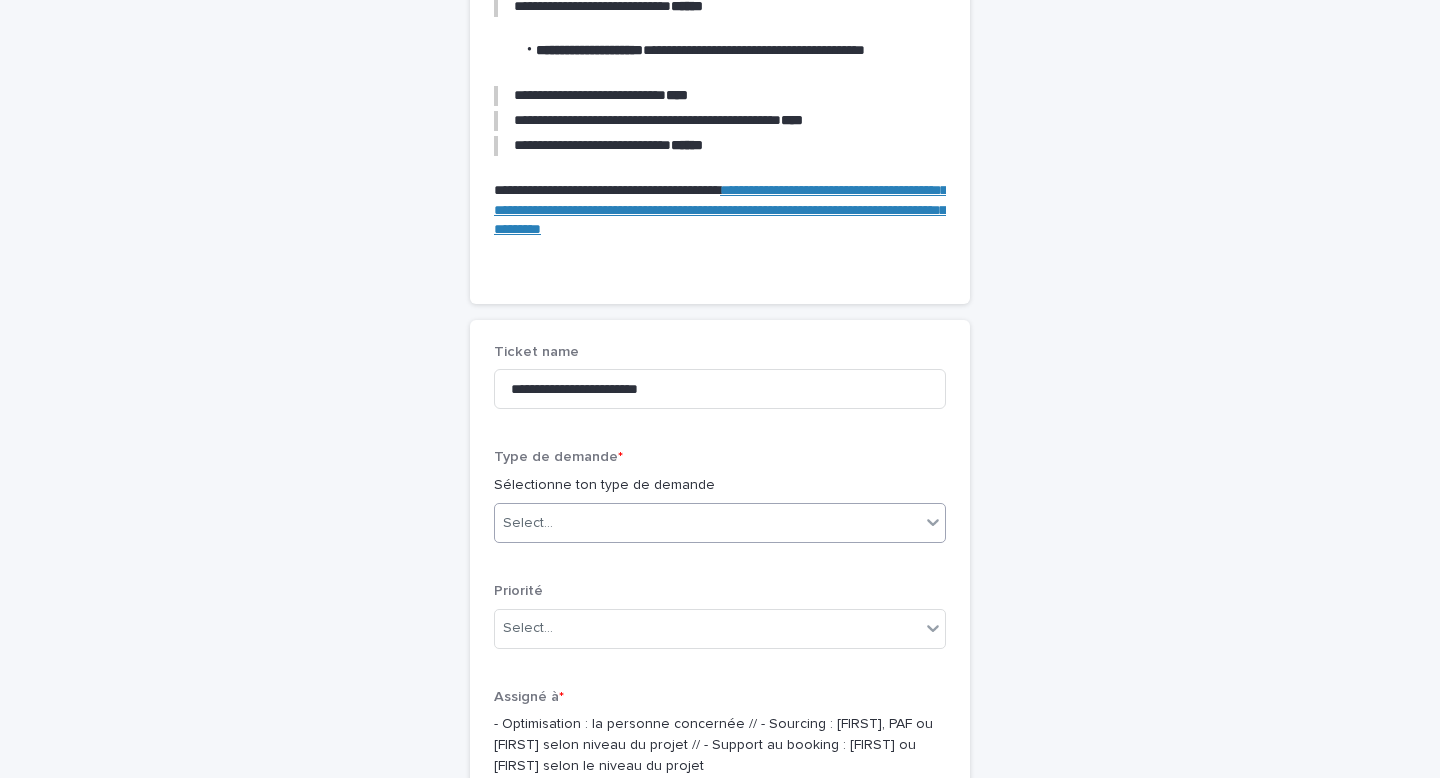 click on "Select..." at bounding box center [707, 523] 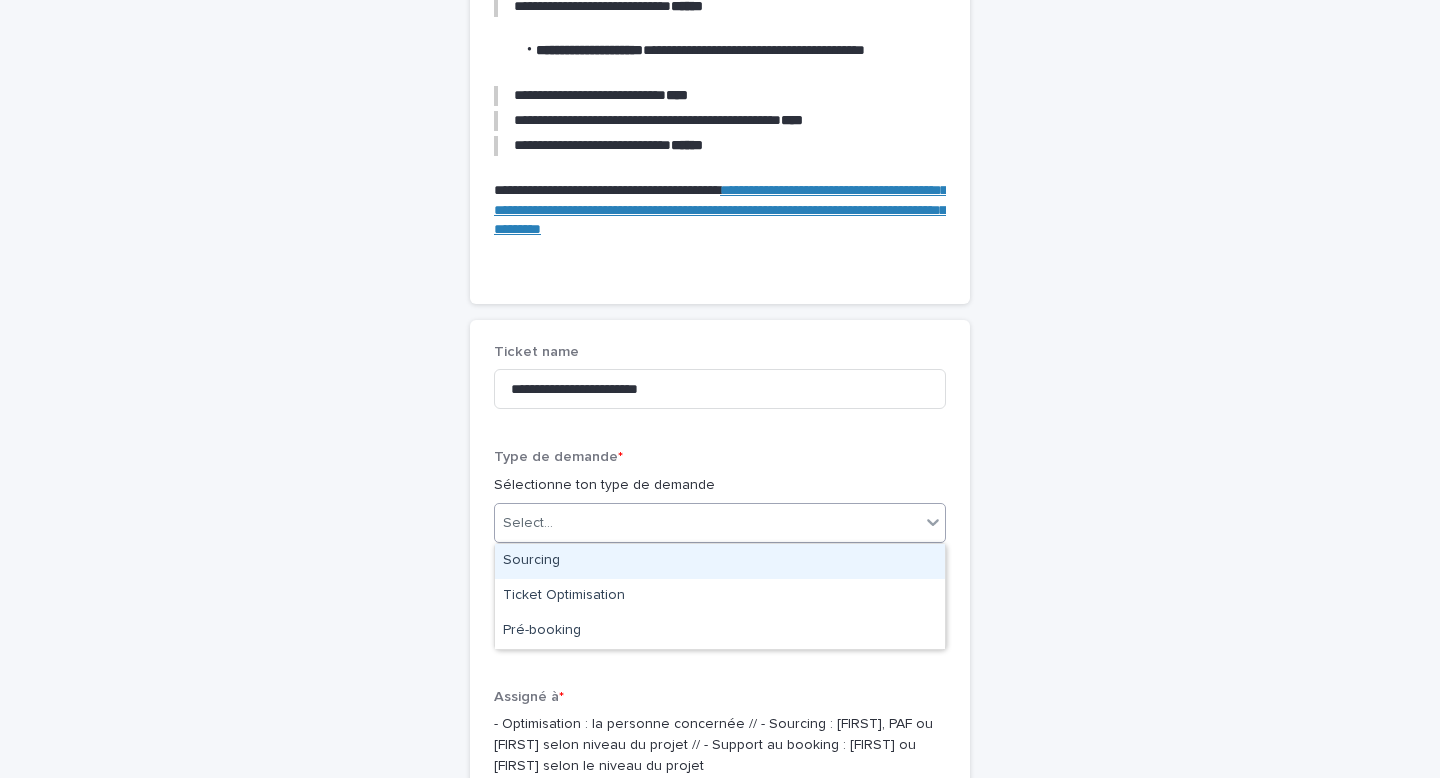 click on "Sourcing" at bounding box center (720, 561) 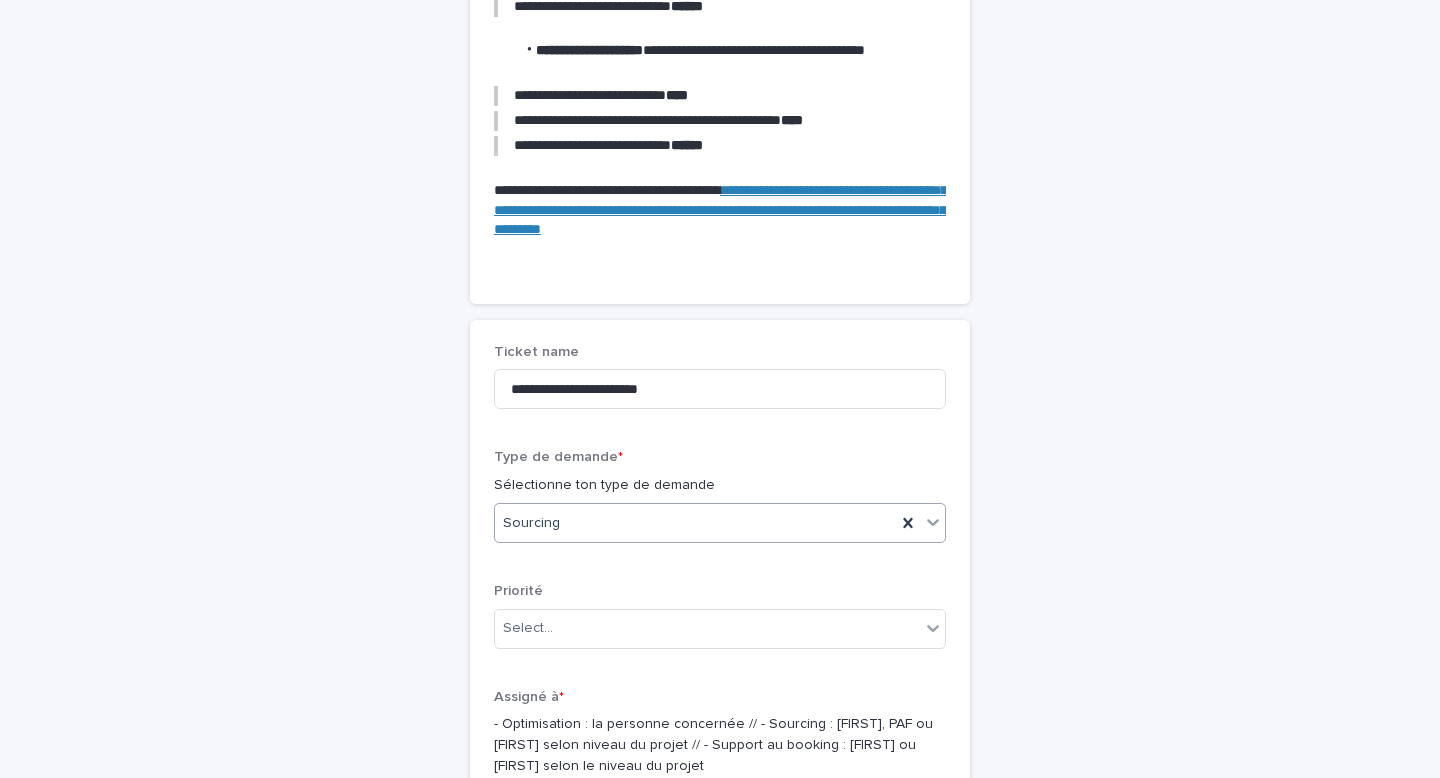 scroll, scrollTop: 684, scrollLeft: 0, axis: vertical 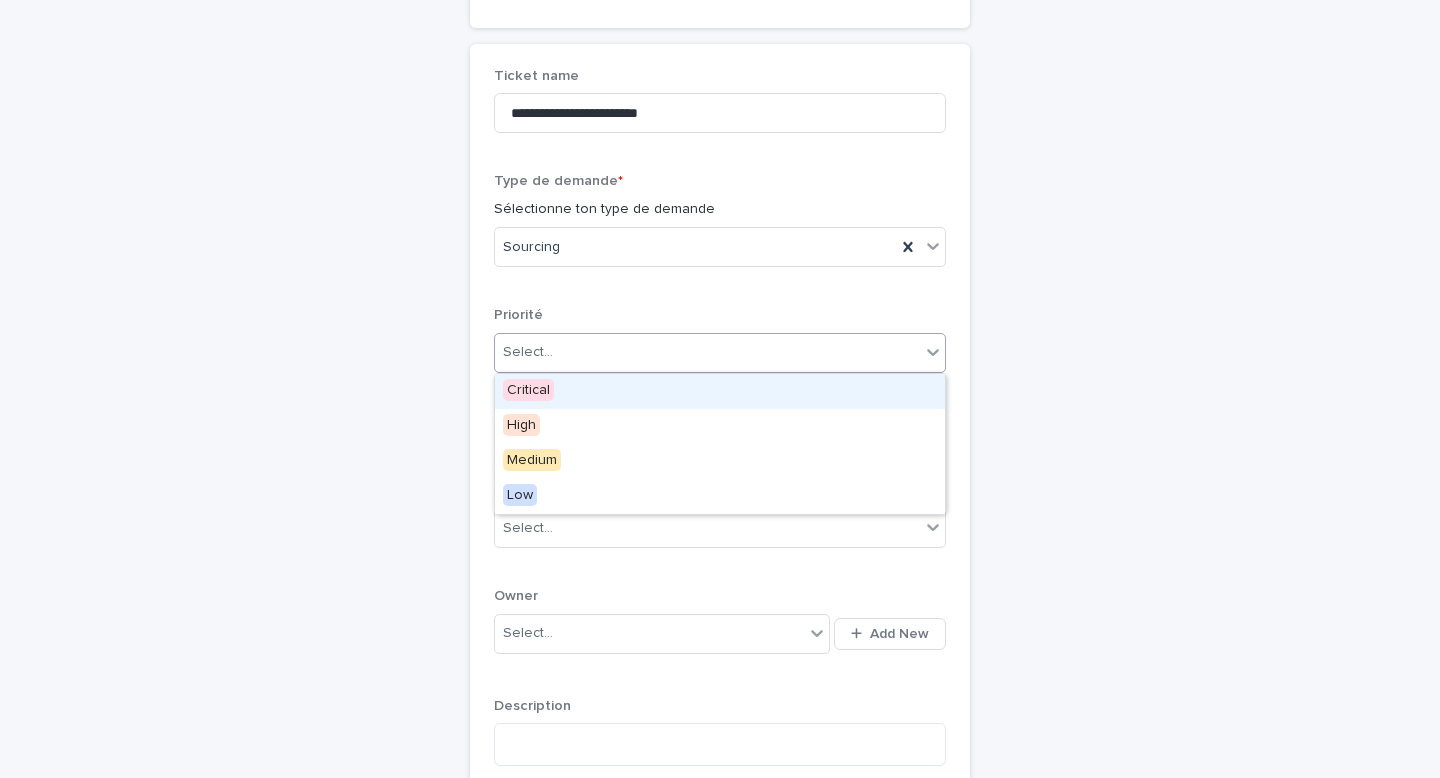 click on "Select..." at bounding box center [707, 352] 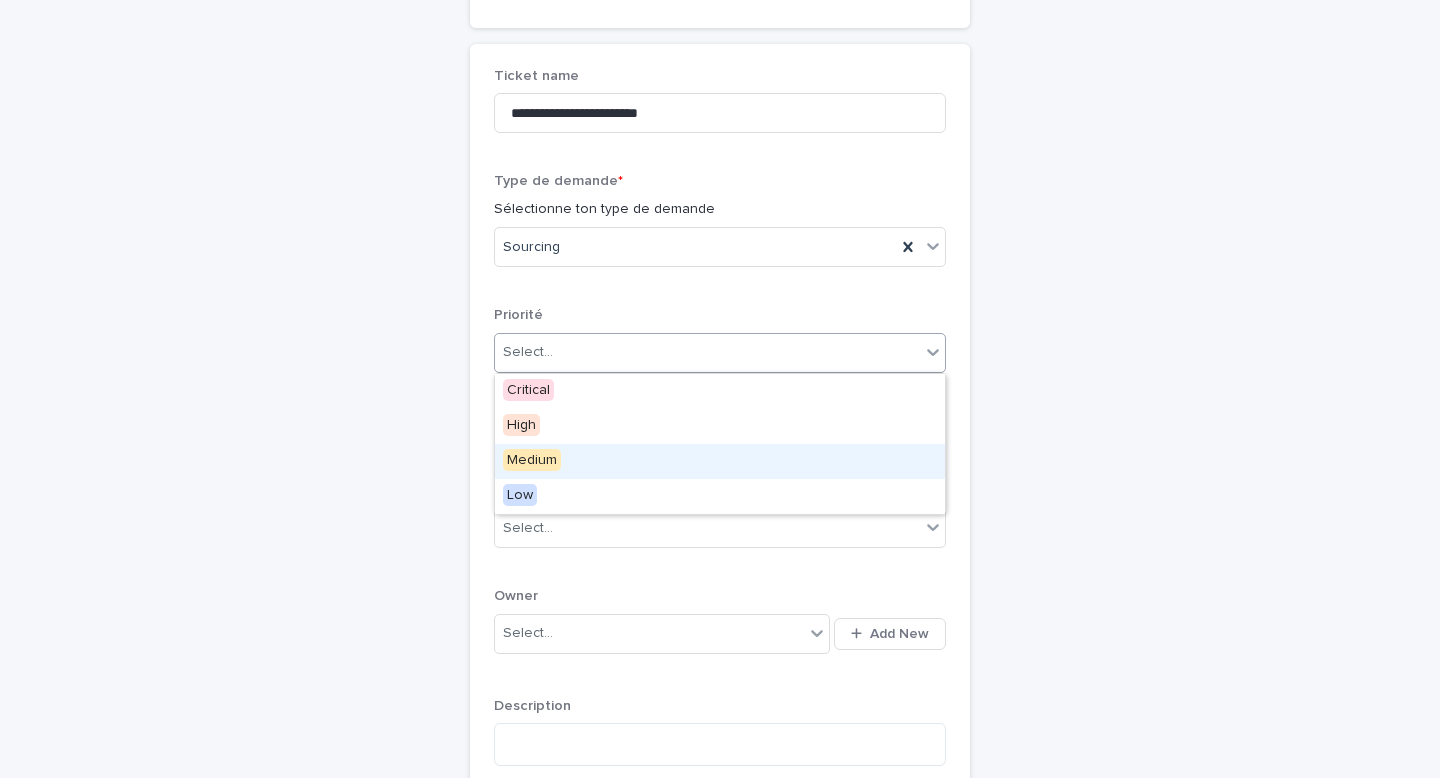 click on "Medium" at bounding box center (532, 460) 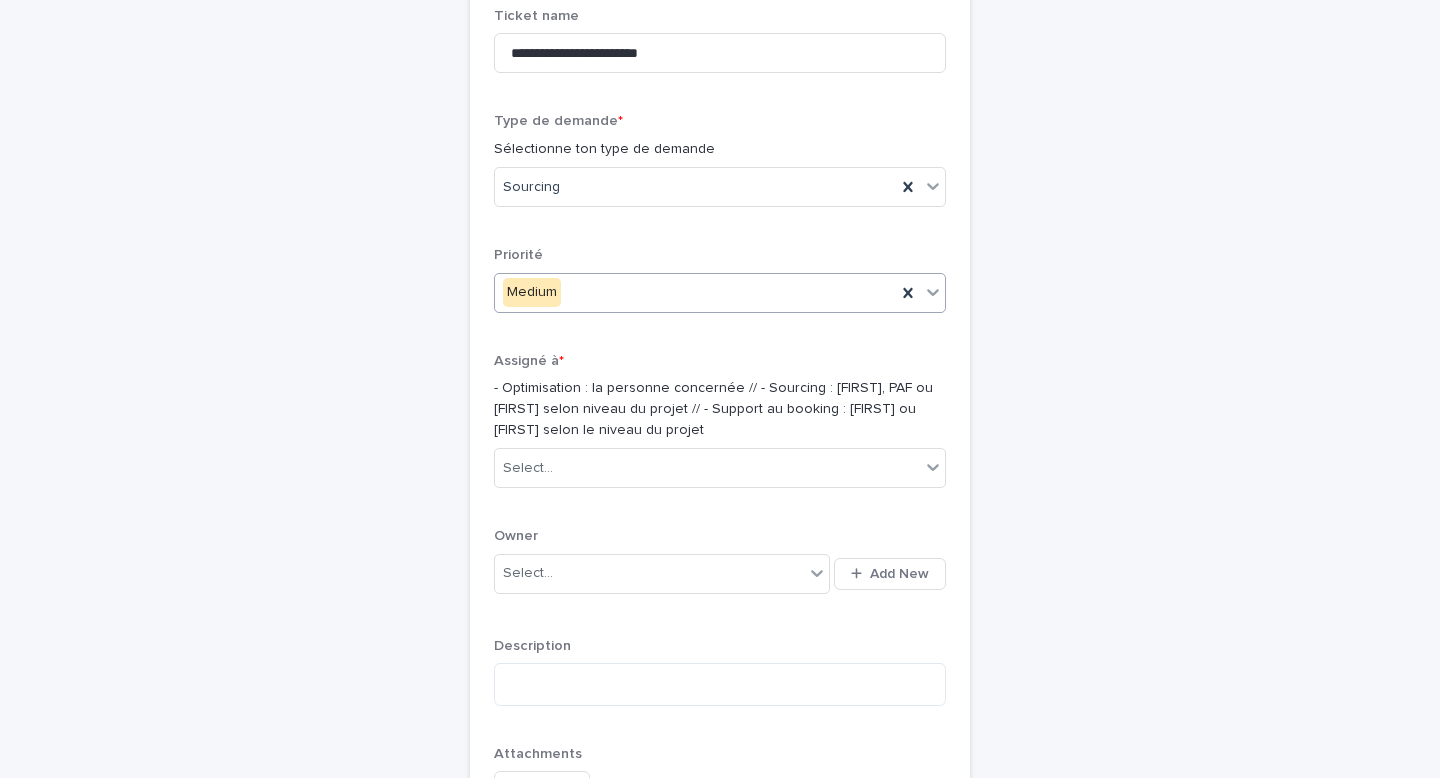 scroll, scrollTop: 748, scrollLeft: 0, axis: vertical 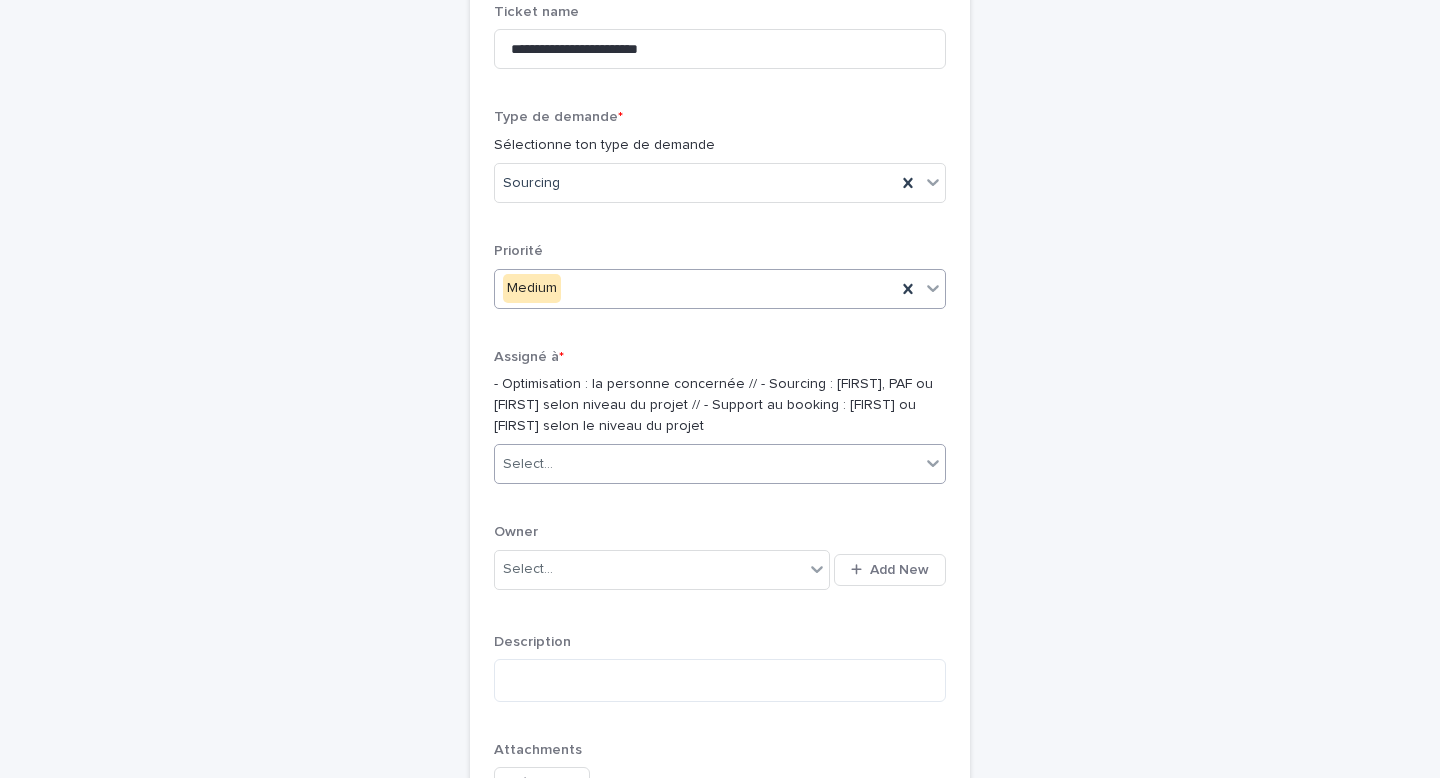 click at bounding box center (556, 464) 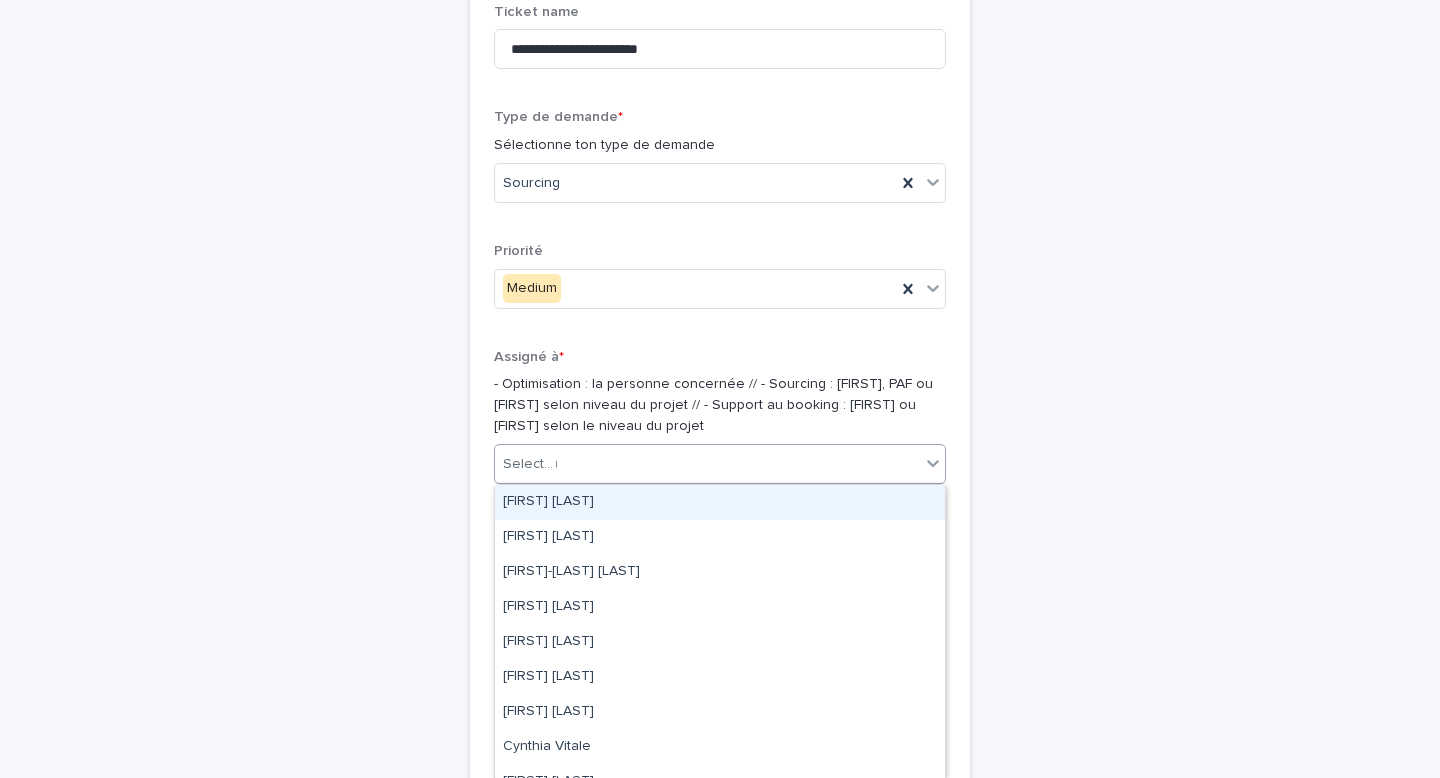 type on "**" 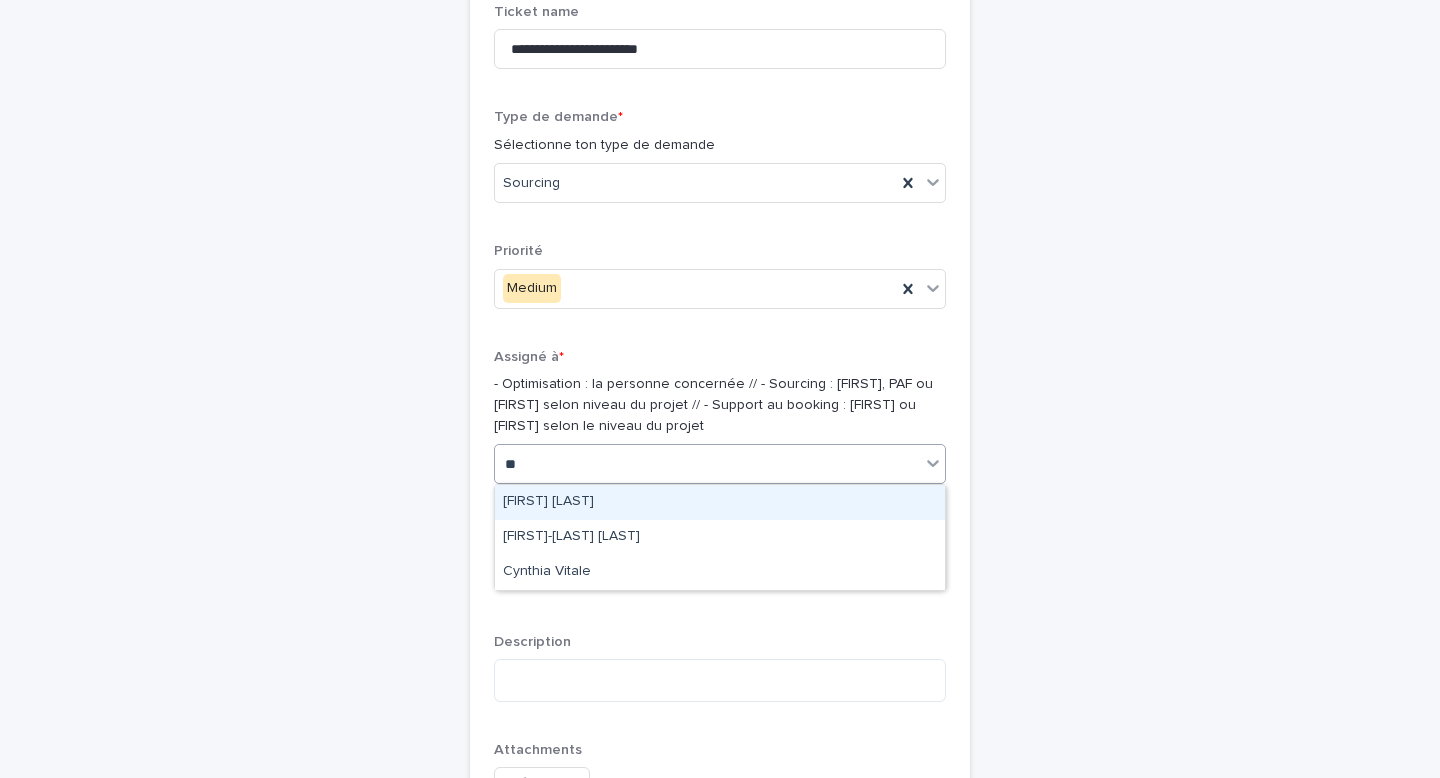 click on "[FIRST] [LAST]" at bounding box center [720, 502] 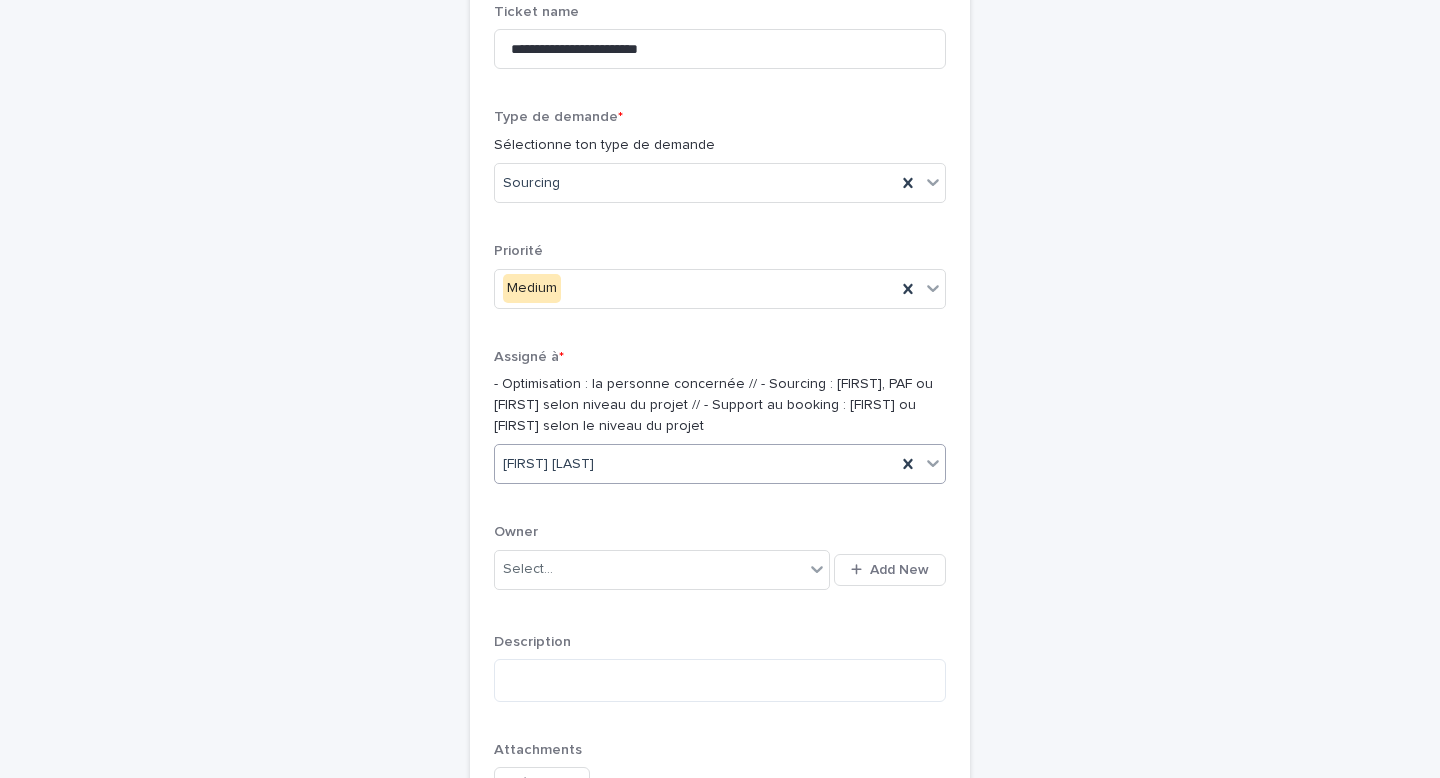 scroll, scrollTop: 850, scrollLeft: 0, axis: vertical 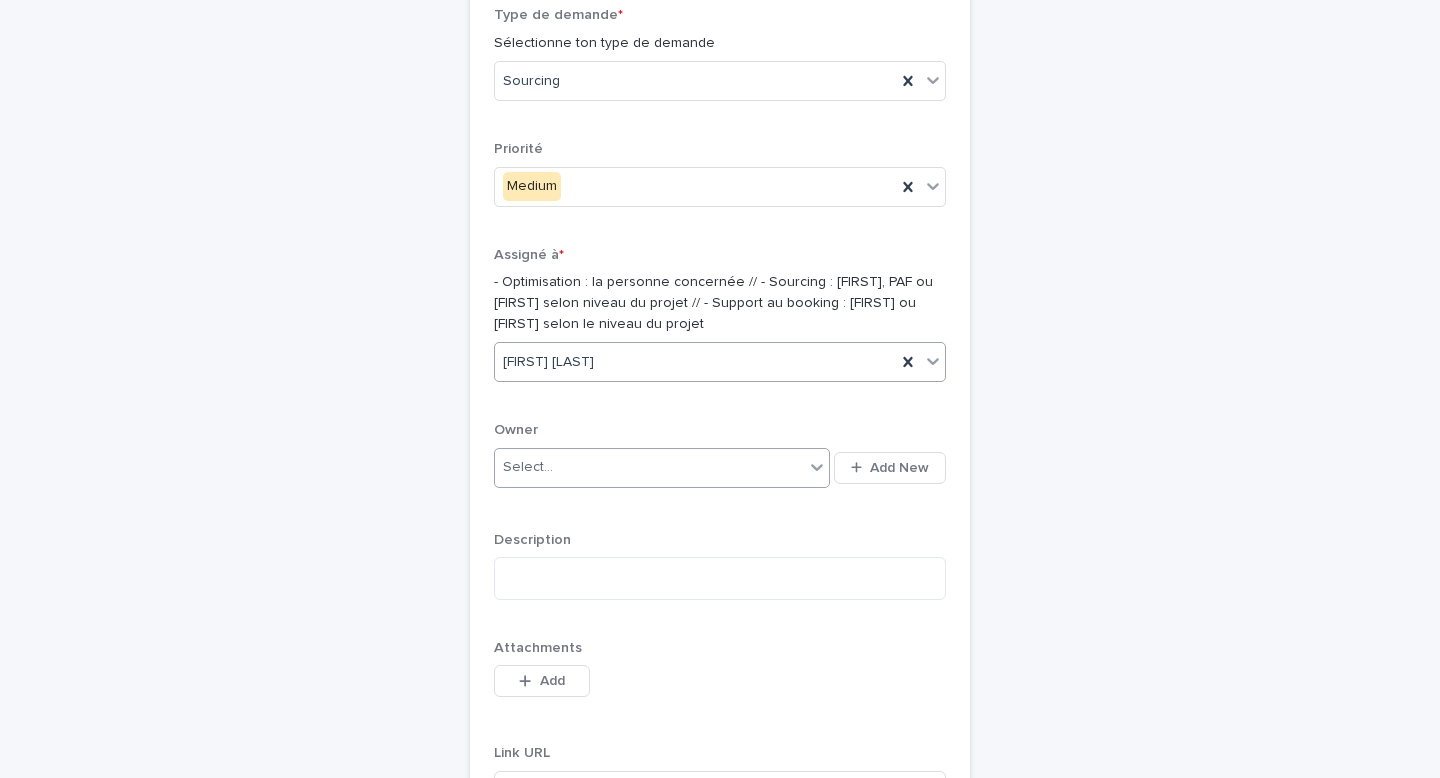 click on "Select..." at bounding box center [649, 467] 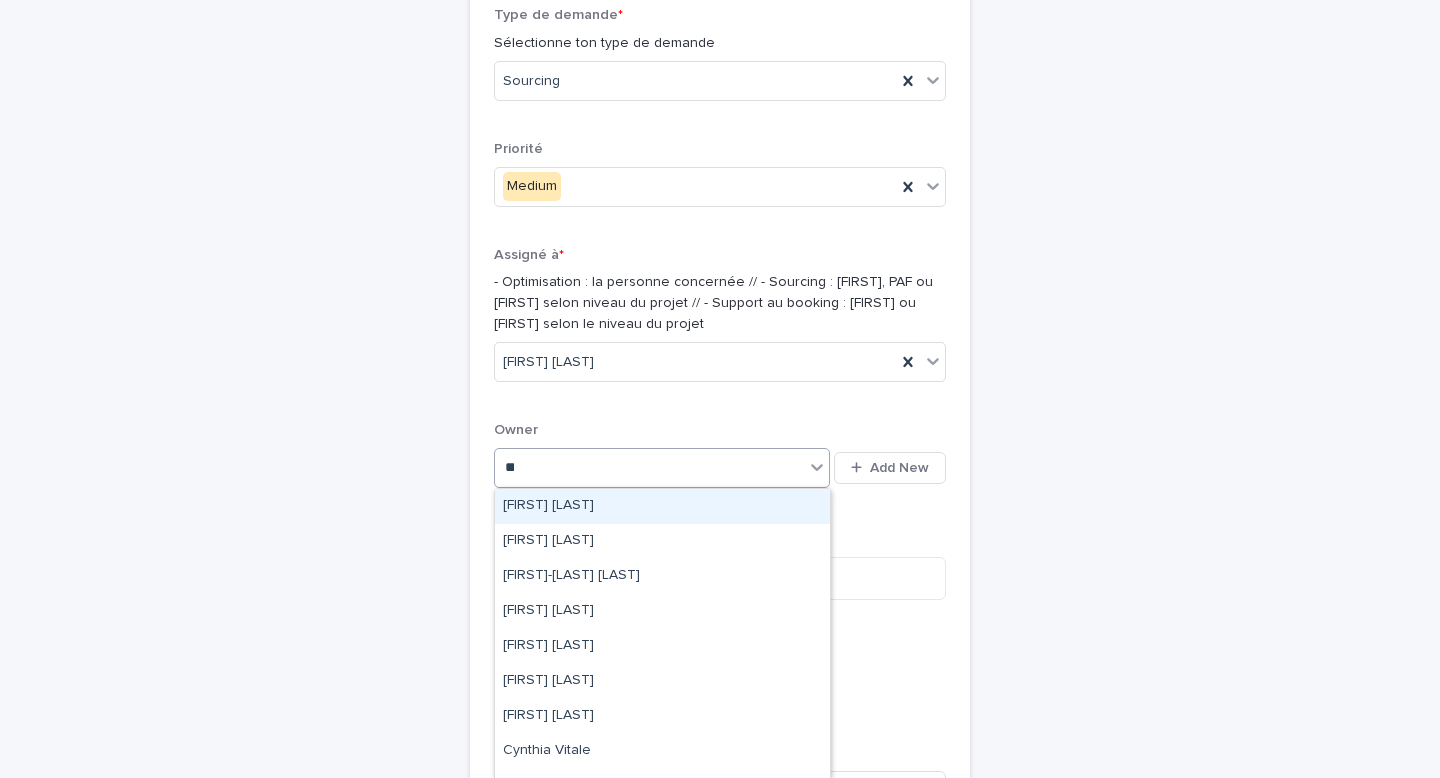 type on "***" 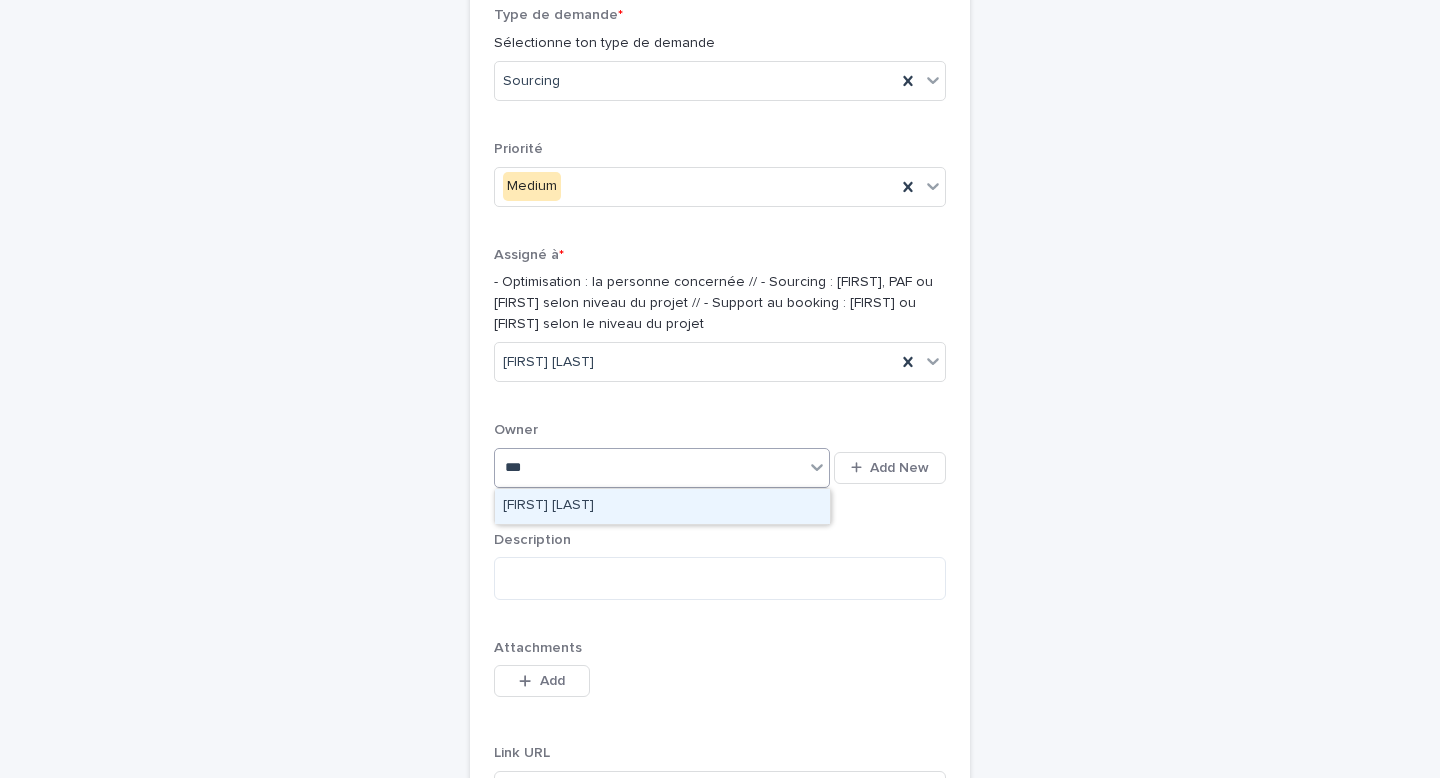 click on "[FIRST] [LAST]" at bounding box center (662, 506) 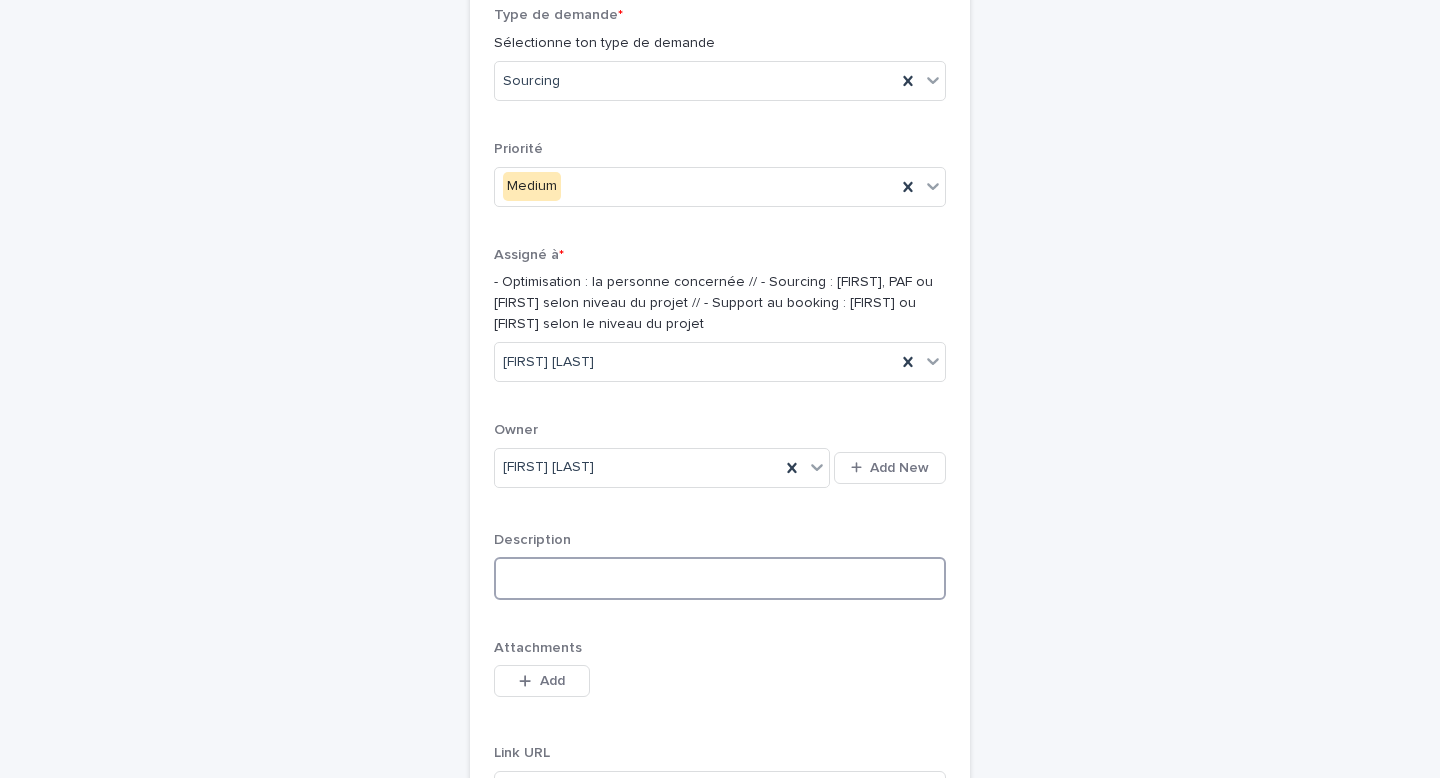 click at bounding box center [720, 578] 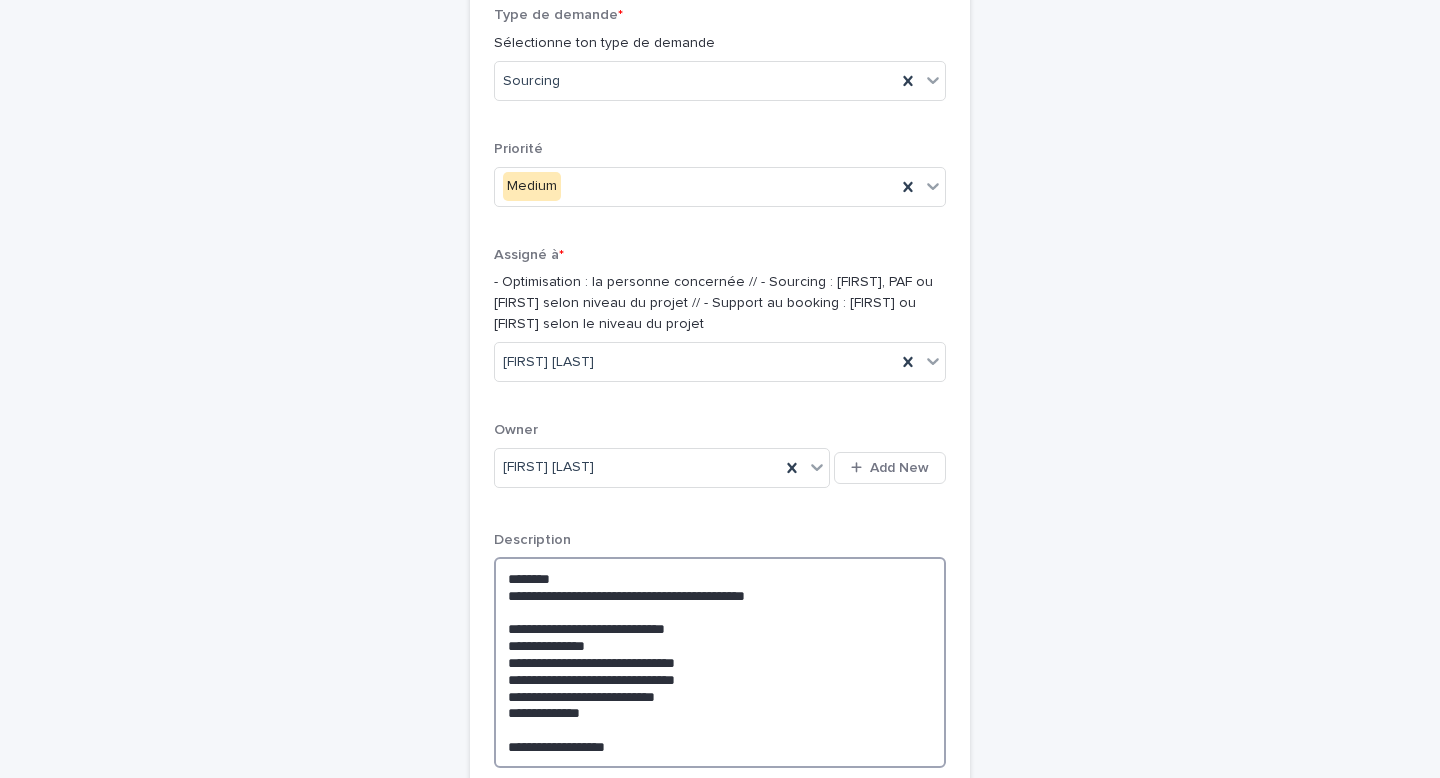 click on "**********" at bounding box center (720, 662) 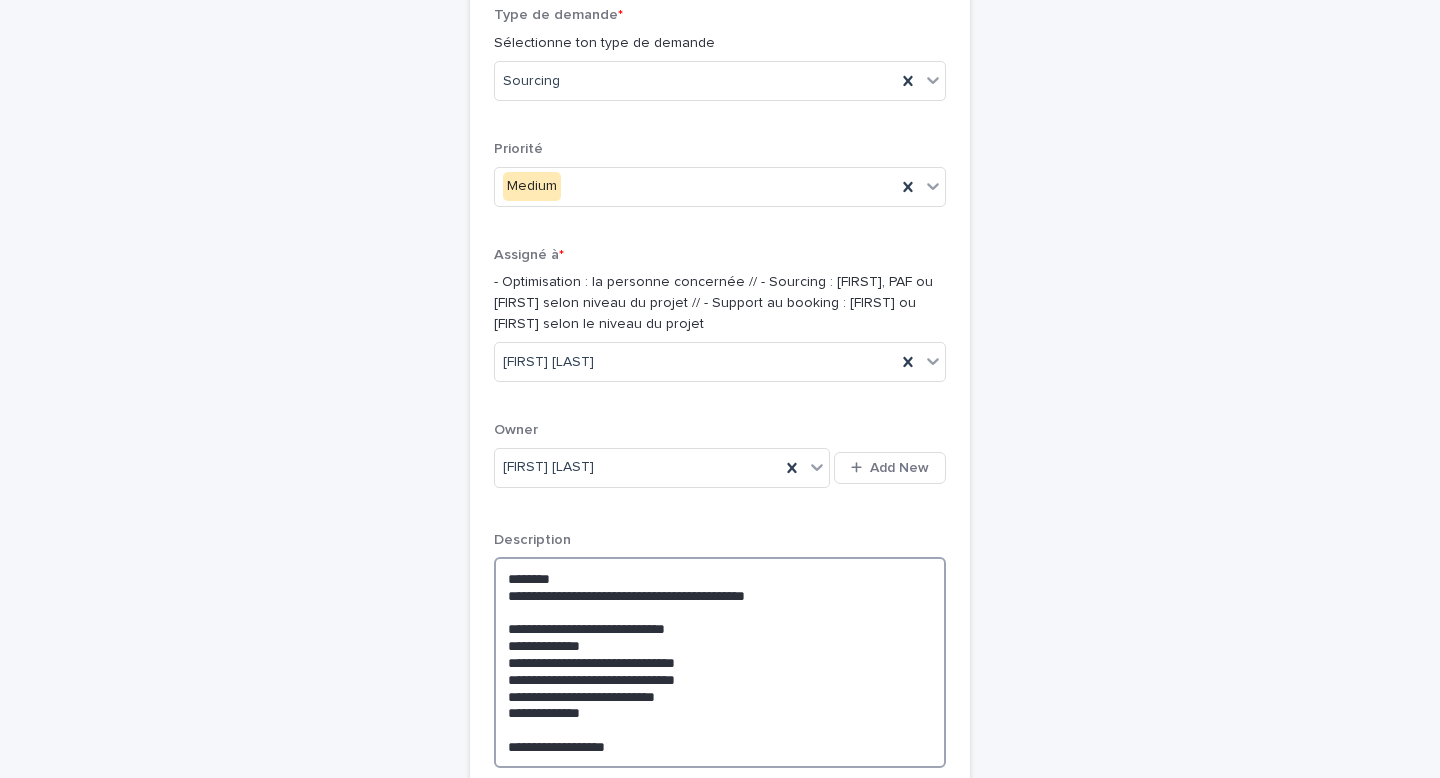 click on "**********" at bounding box center [720, 662] 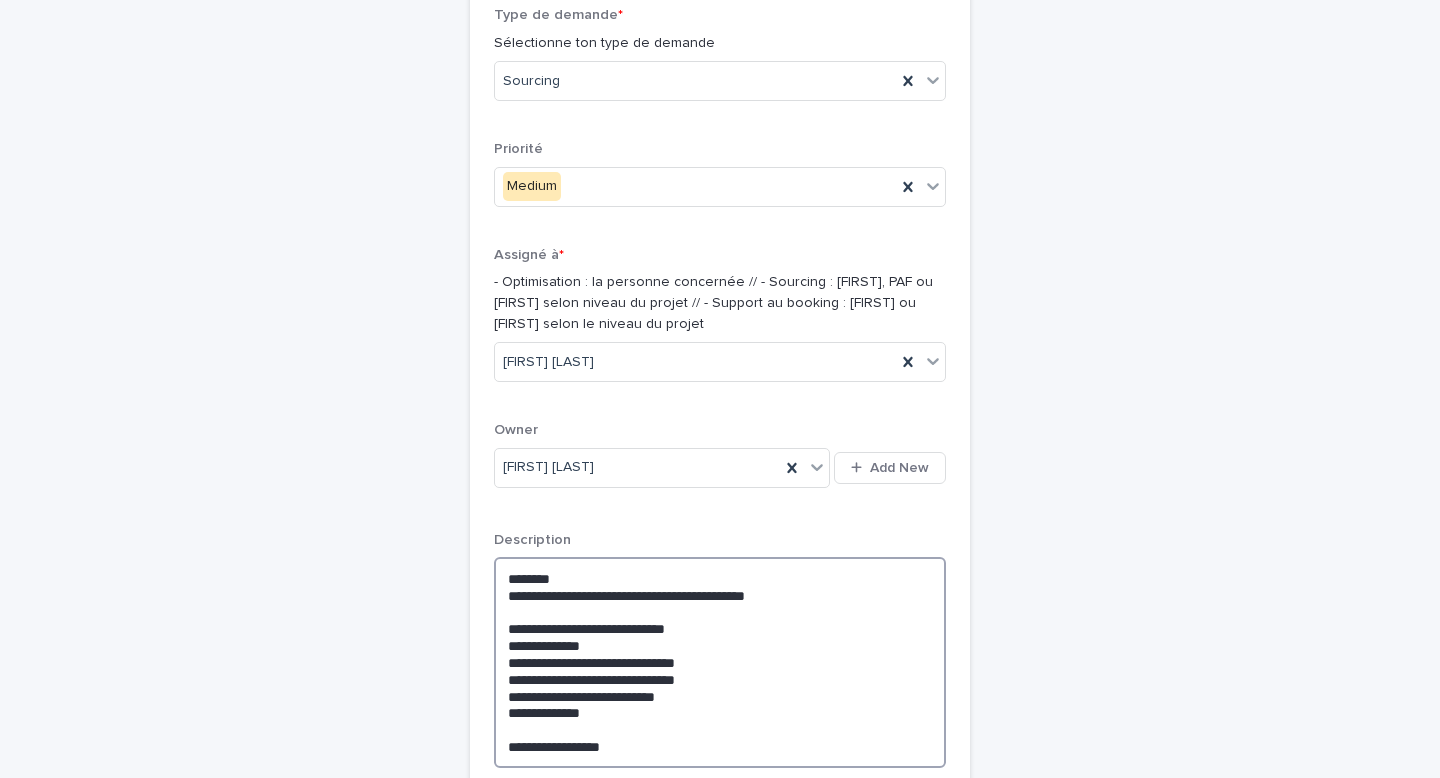 click on "**********" at bounding box center (720, 662) 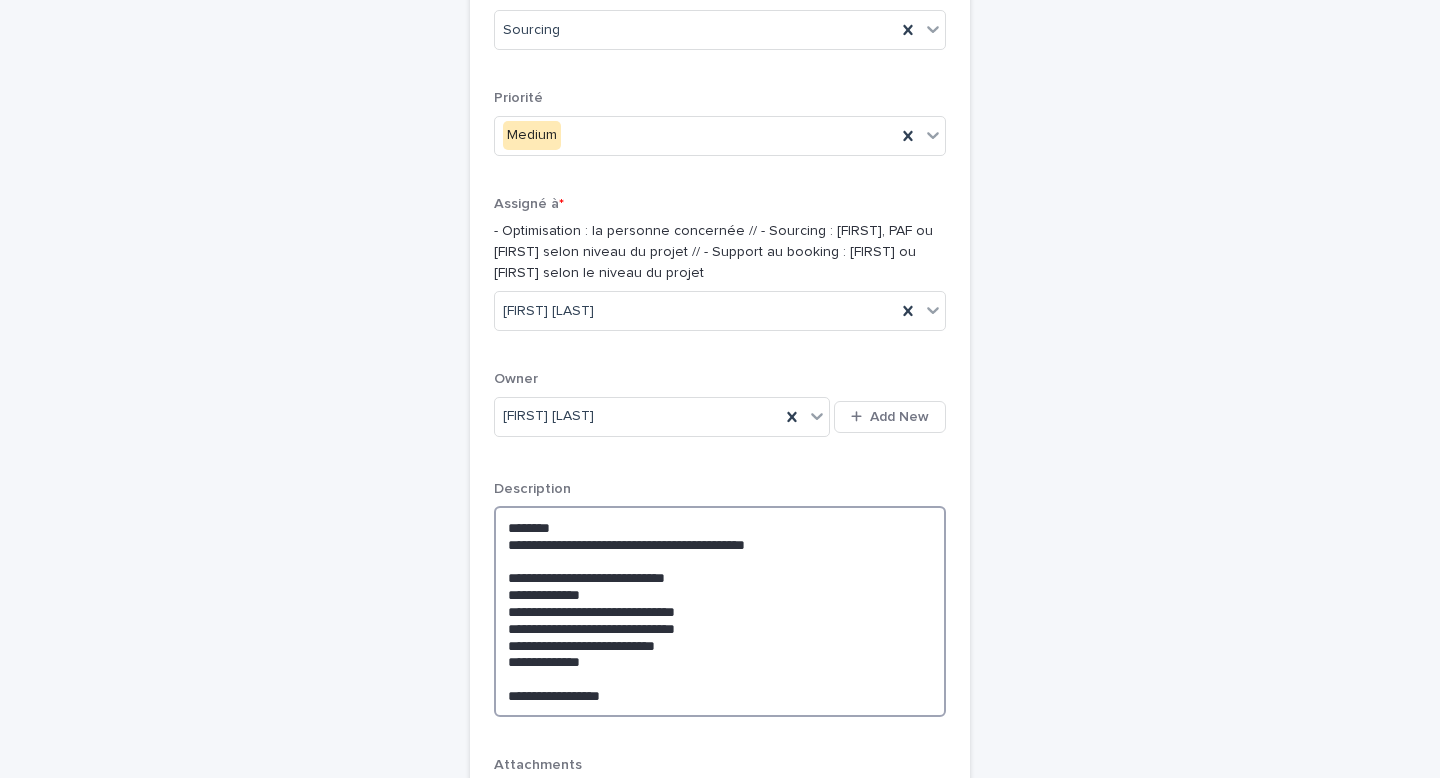 drag, startPoint x: 621, startPoint y: 661, endPoint x: 489, endPoint y: 607, distance: 142.61838 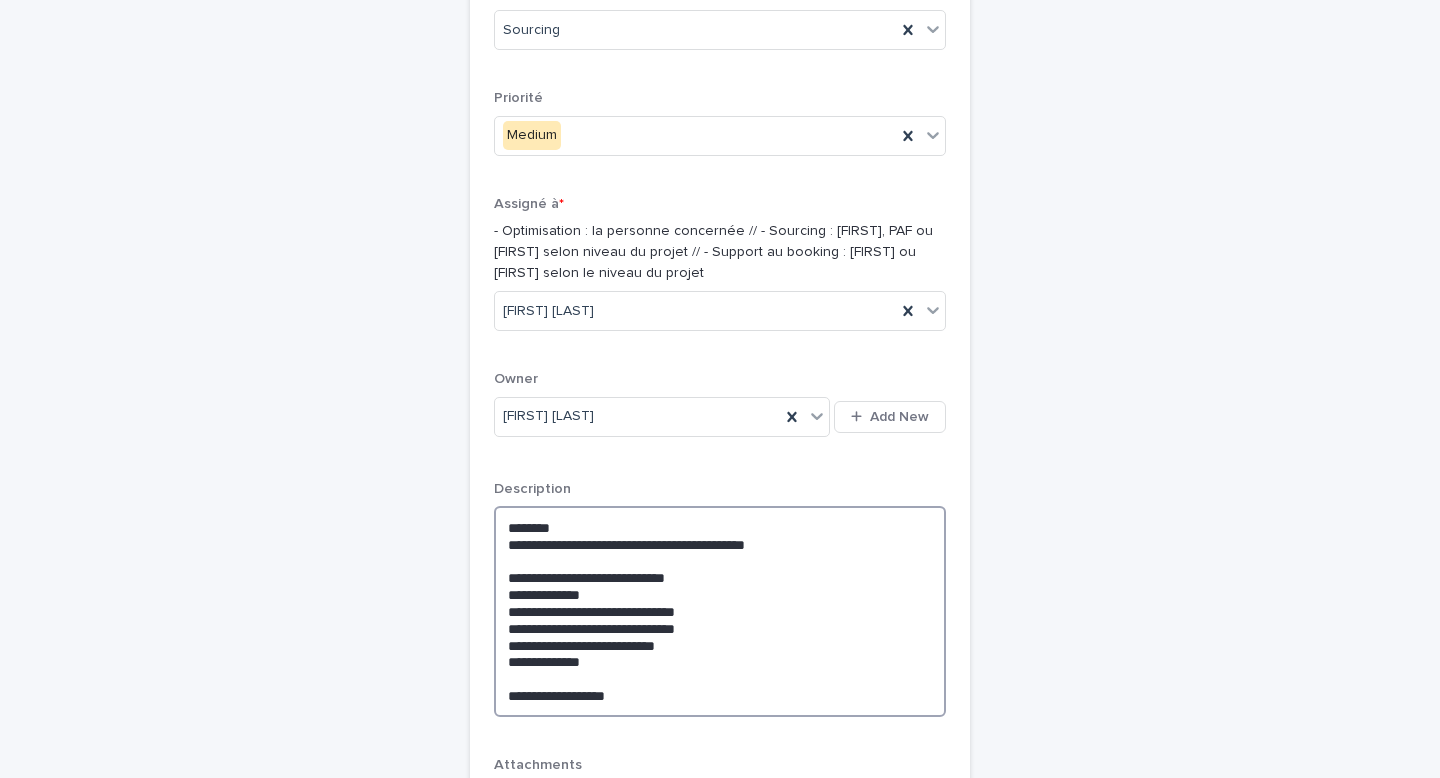 paste on "**********" 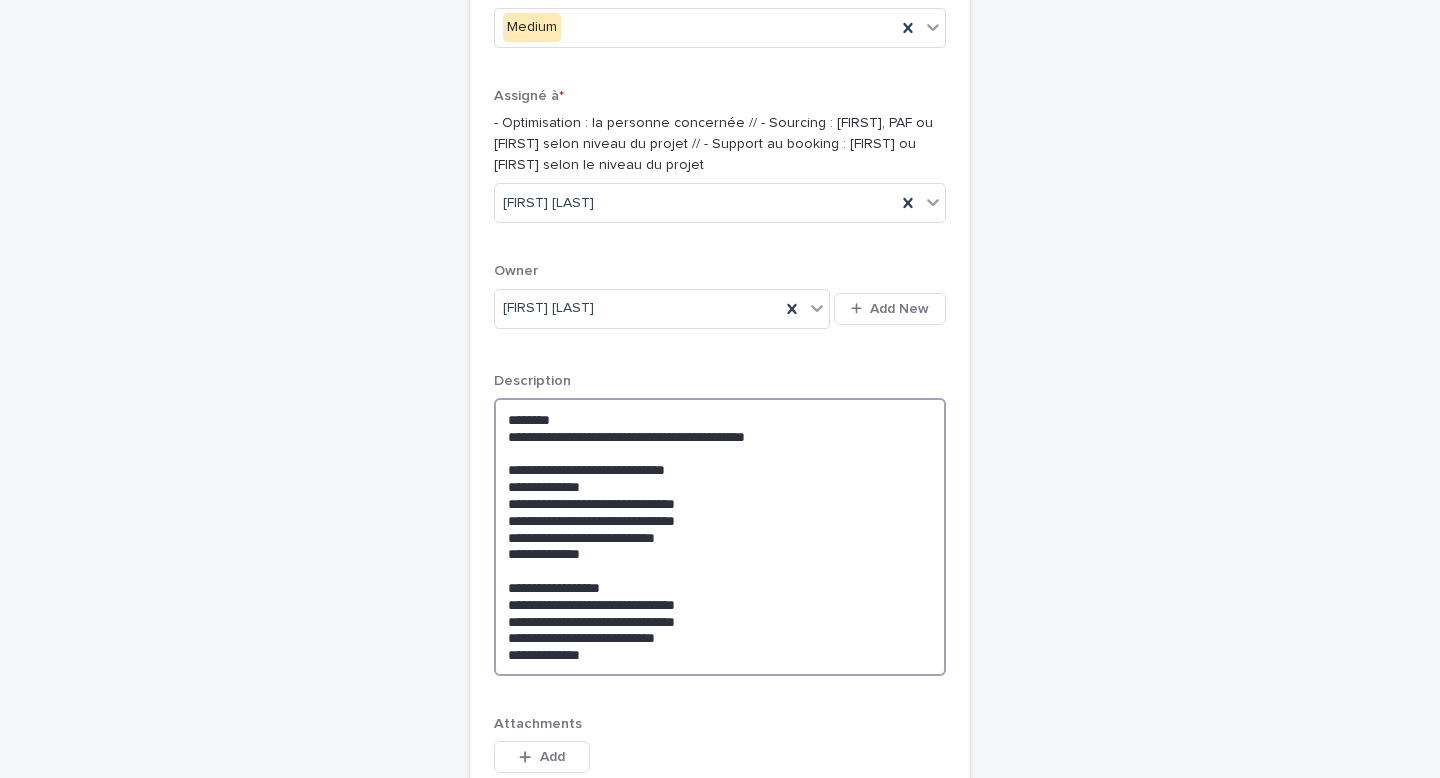 scroll, scrollTop: 1033, scrollLeft: 0, axis: vertical 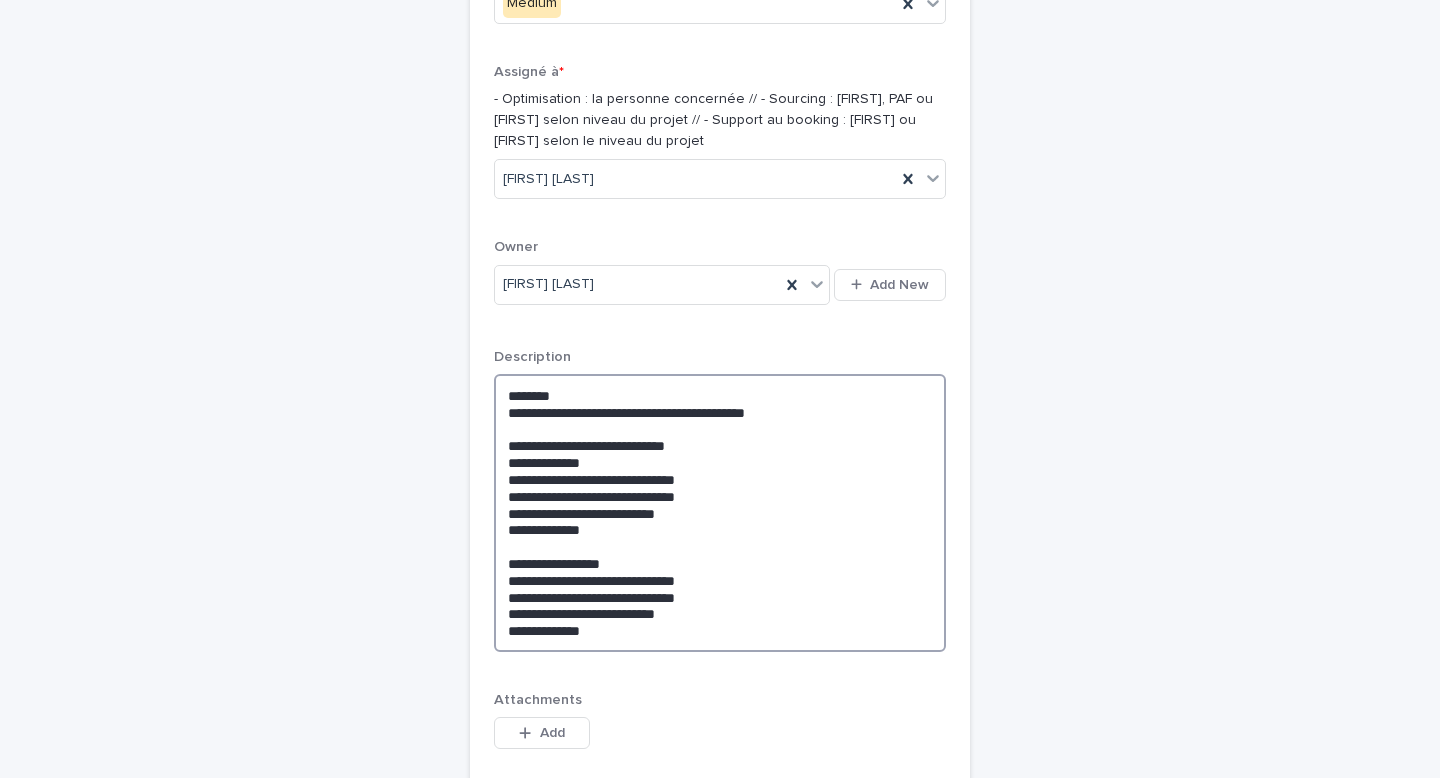 click on "**********" at bounding box center [720, 513] 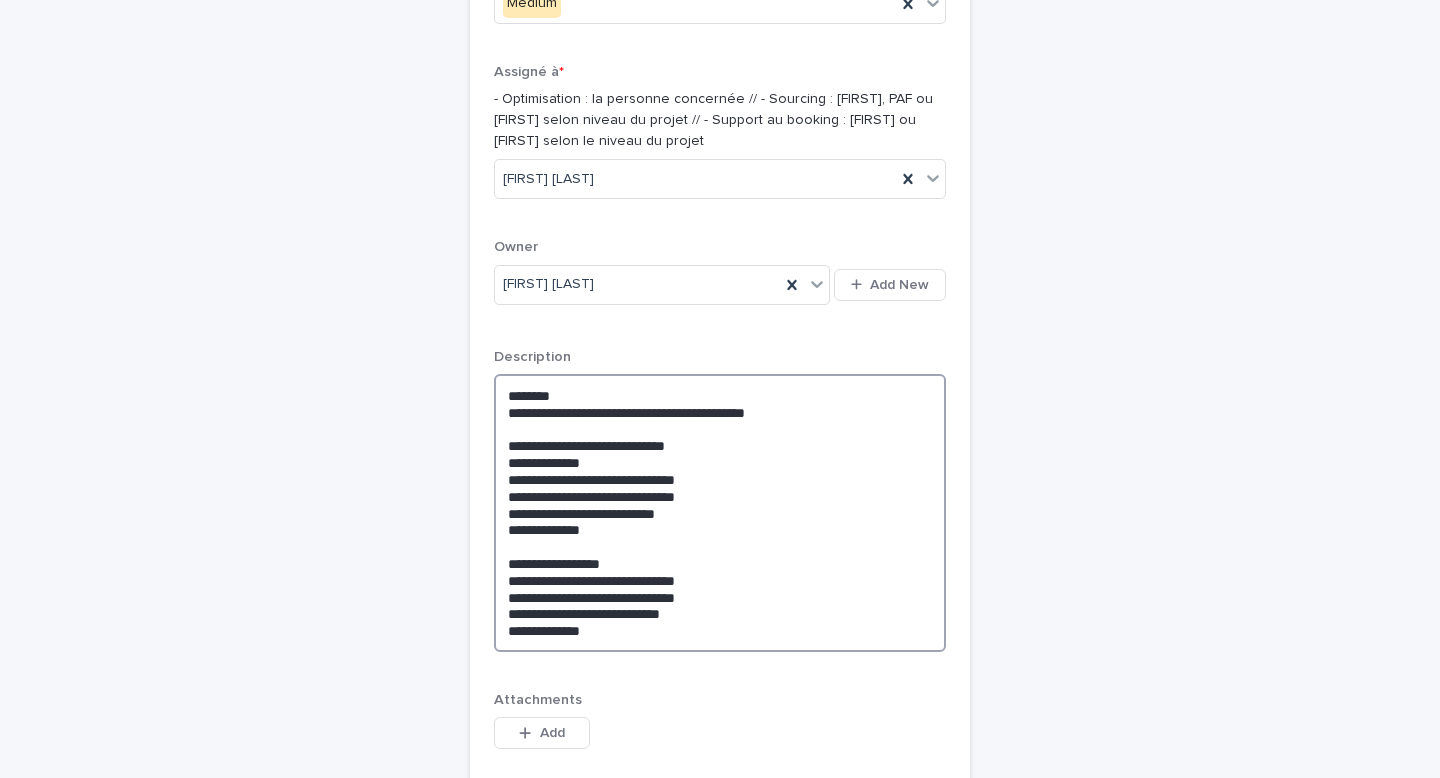 drag, startPoint x: 566, startPoint y: 615, endPoint x: 517, endPoint y: 614, distance: 49.010204 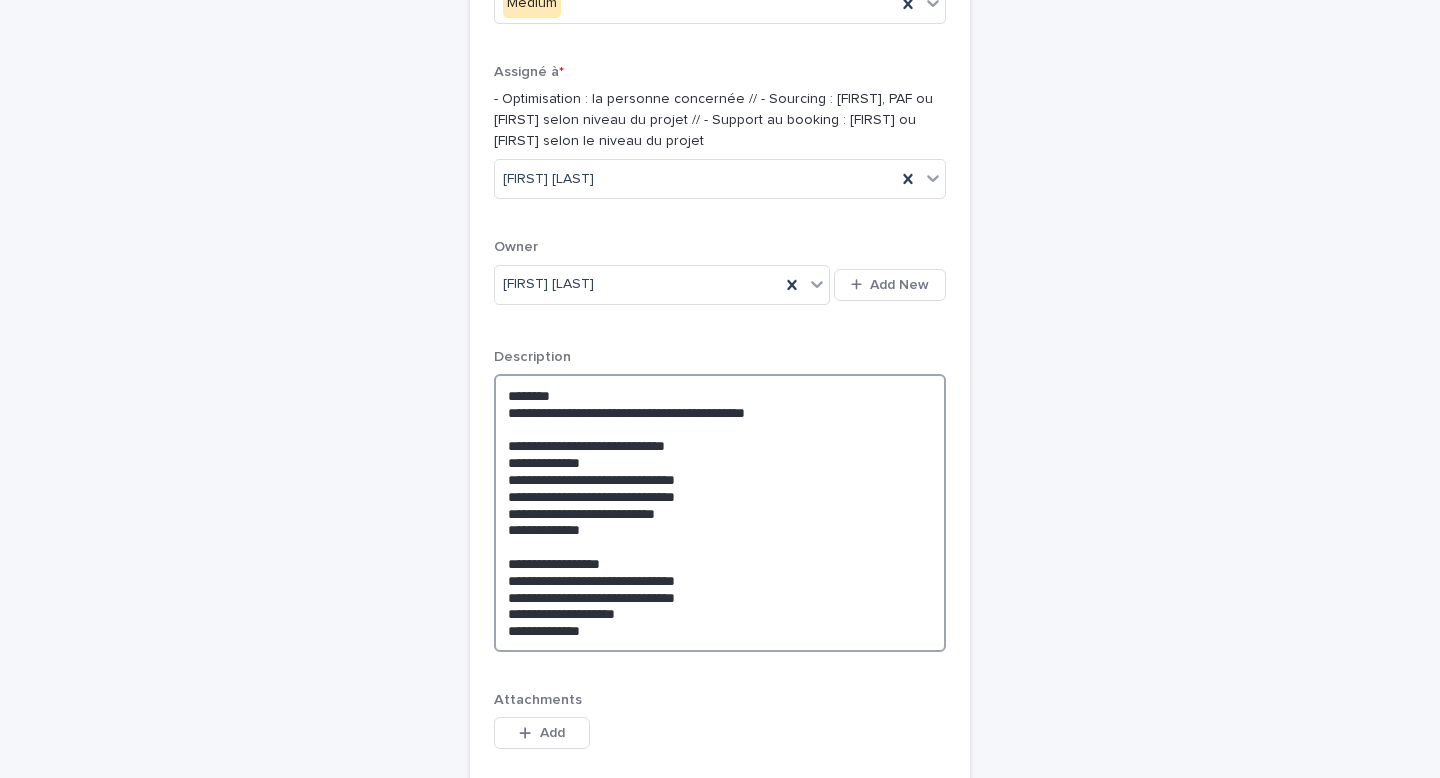 click on "**********" at bounding box center [720, 513] 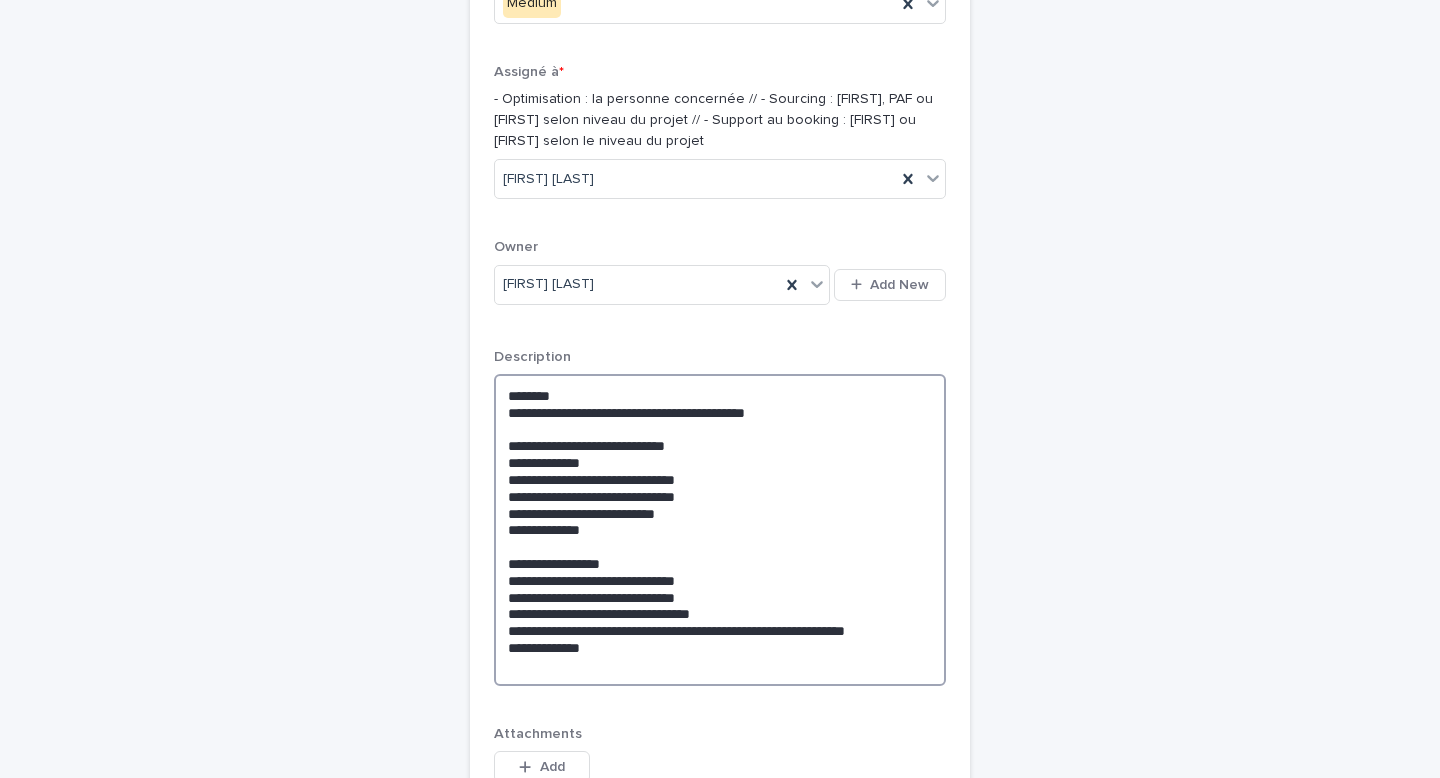 drag, startPoint x: 813, startPoint y: 631, endPoint x: 865, endPoint y: 629, distance: 52.03845 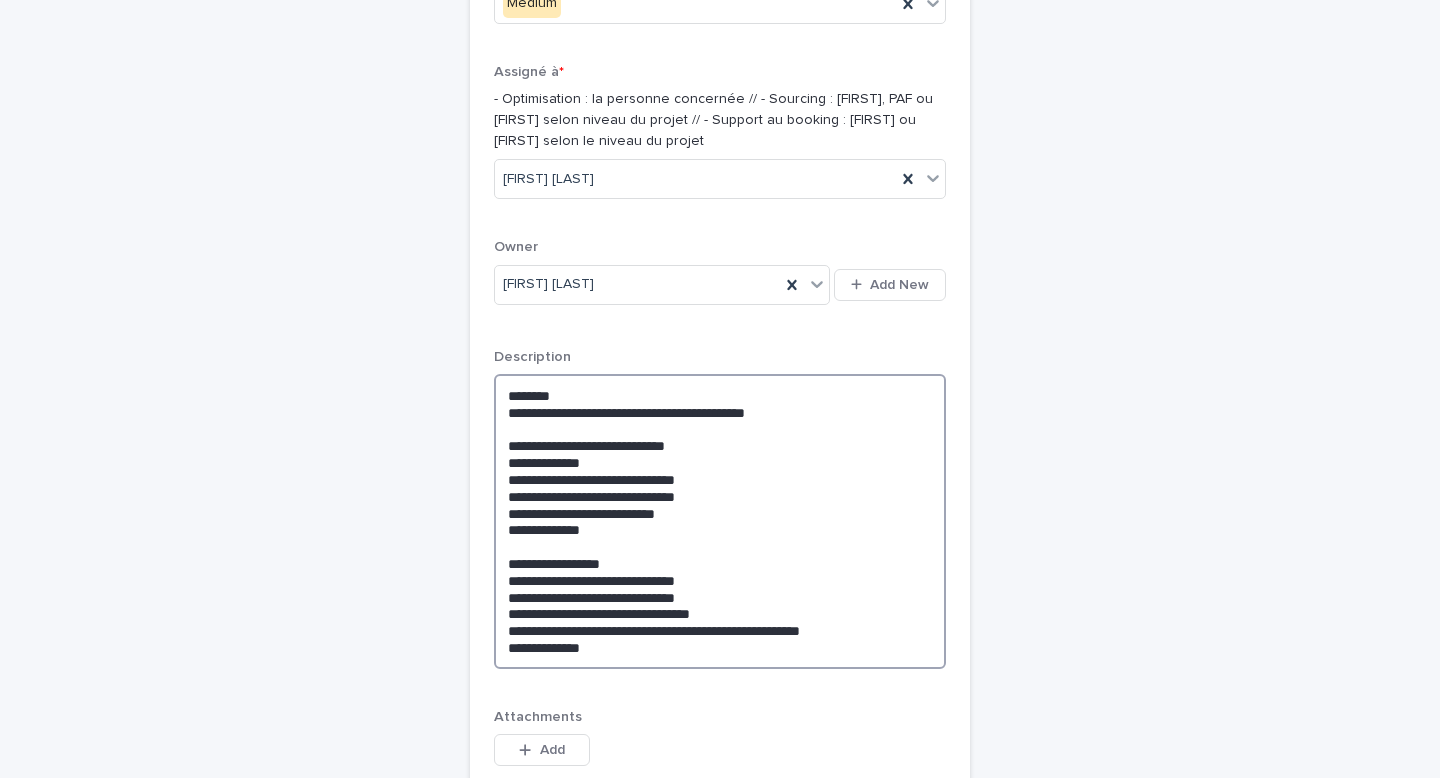 click on "**********" at bounding box center [720, 521] 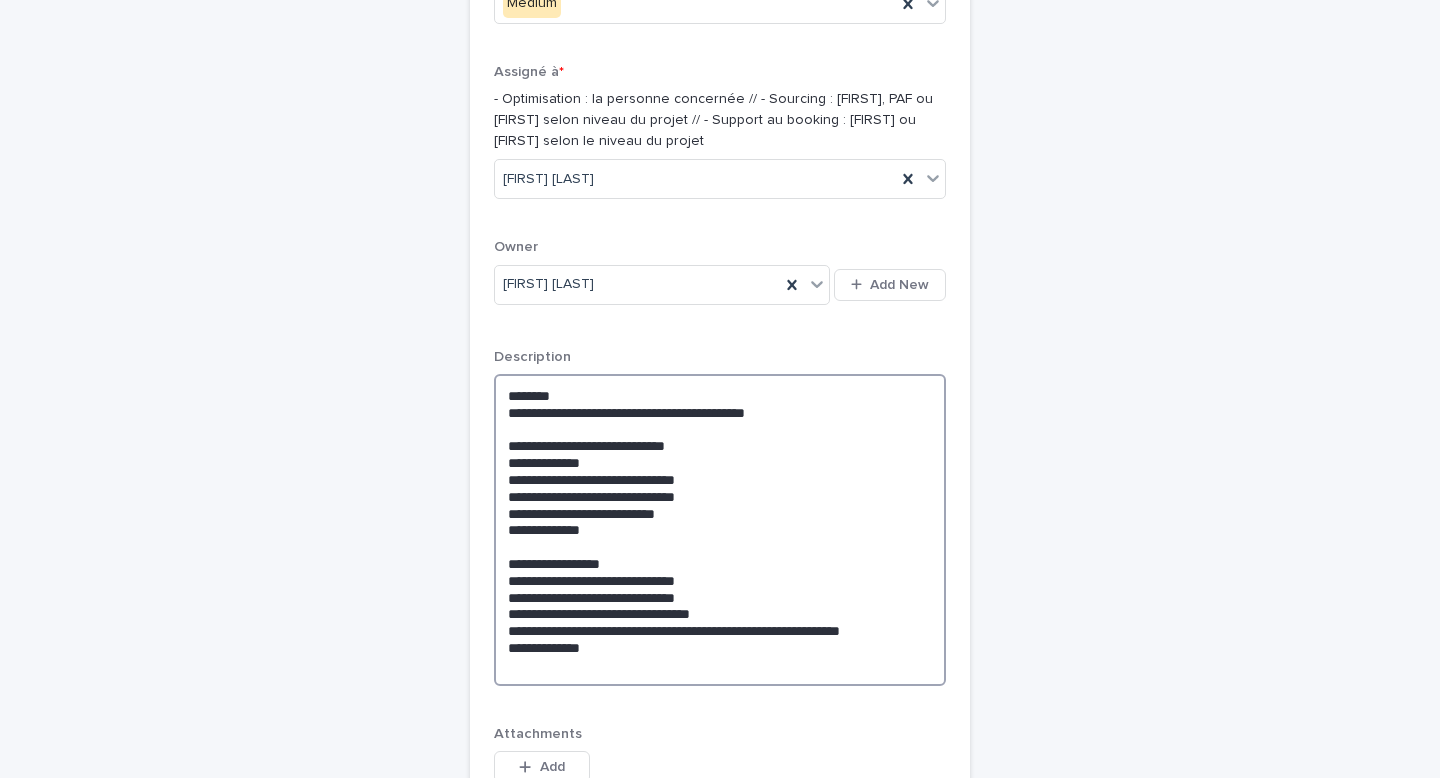 click on "**********" at bounding box center [720, 530] 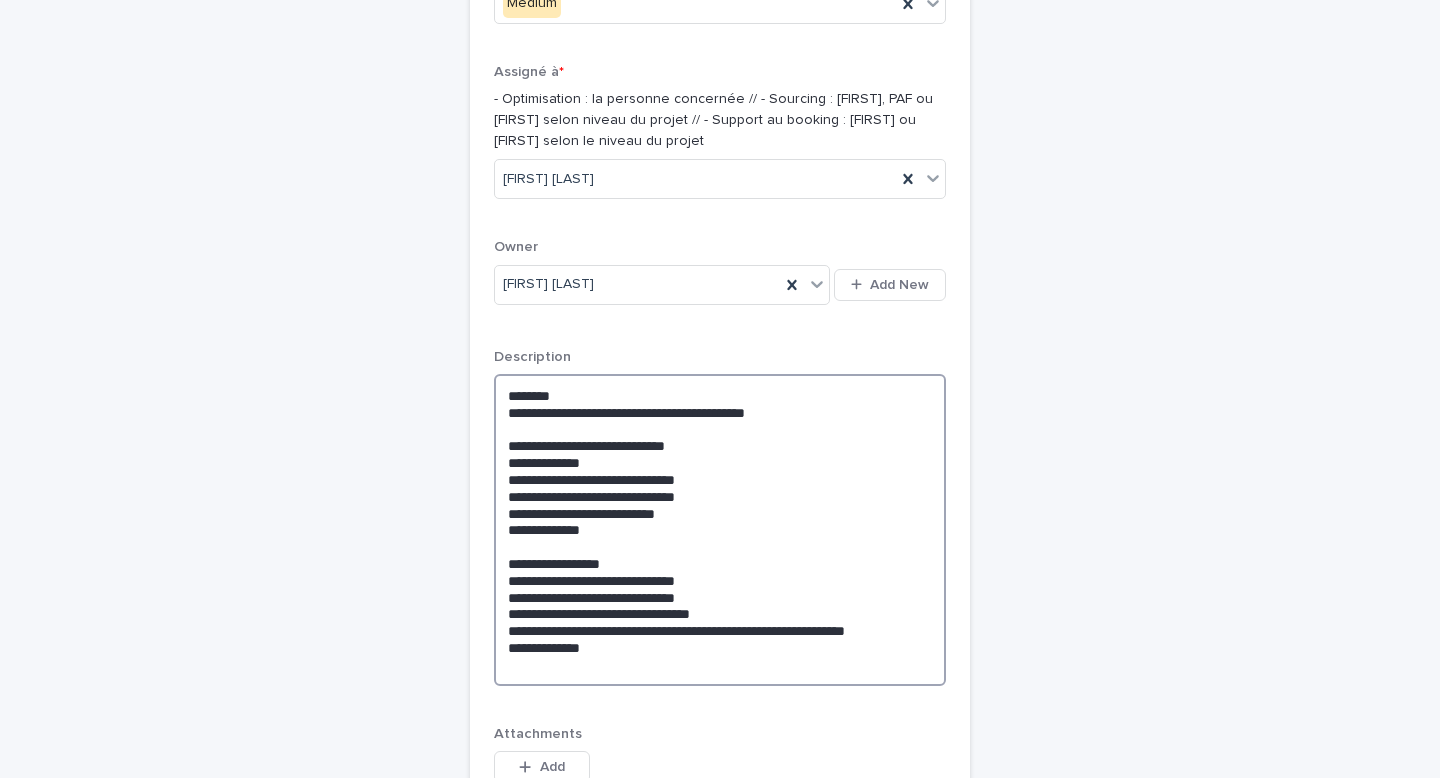 click on "**********" at bounding box center (720, 530) 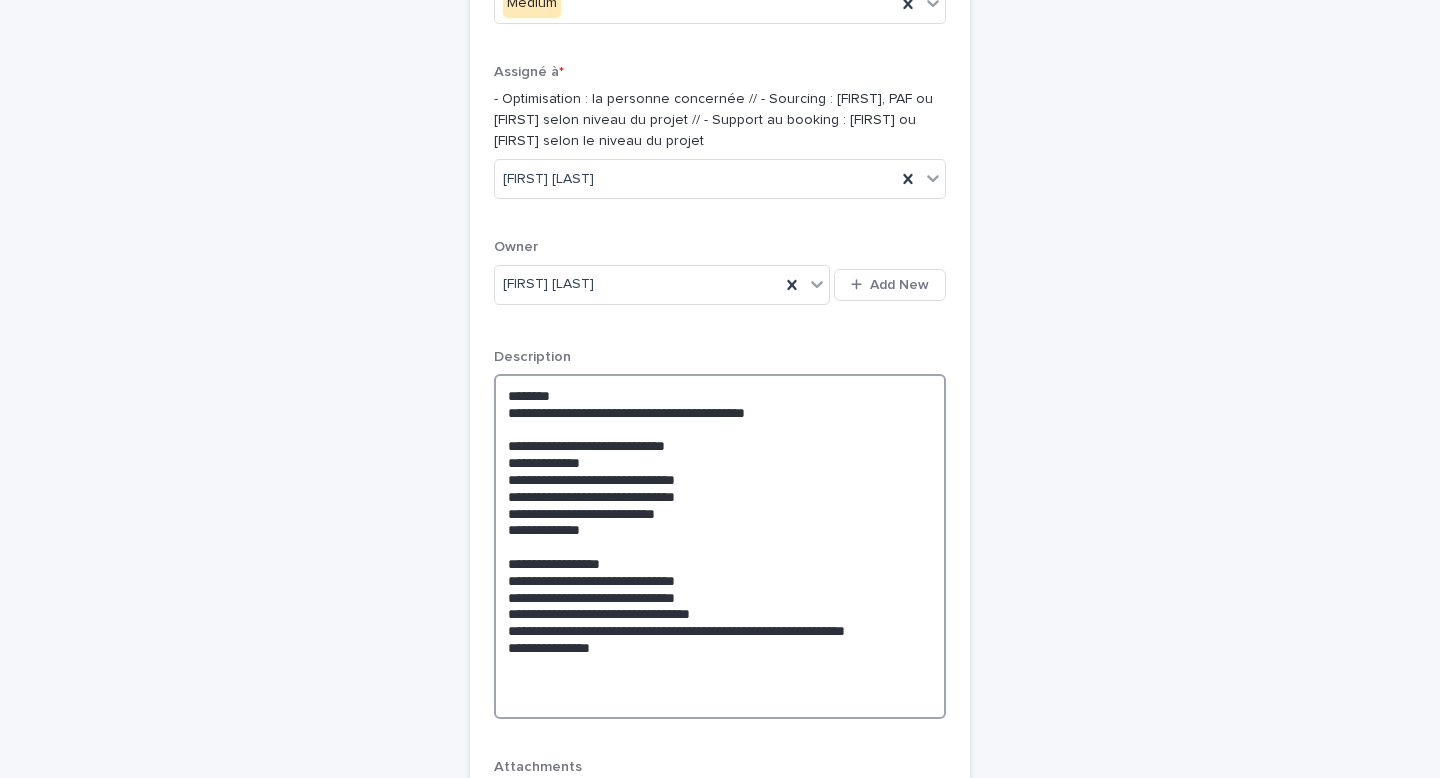 scroll, scrollTop: 1080, scrollLeft: 0, axis: vertical 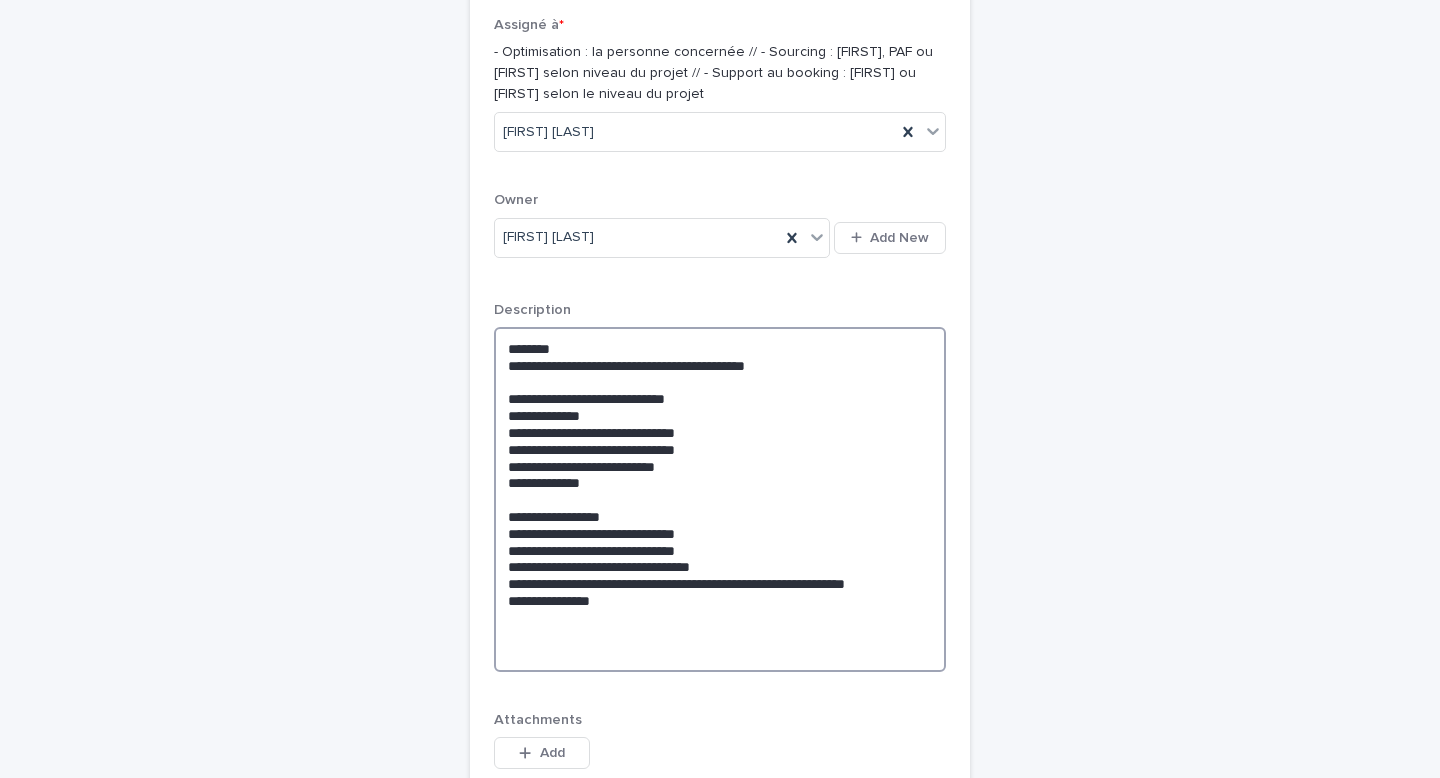 paste on "*********" 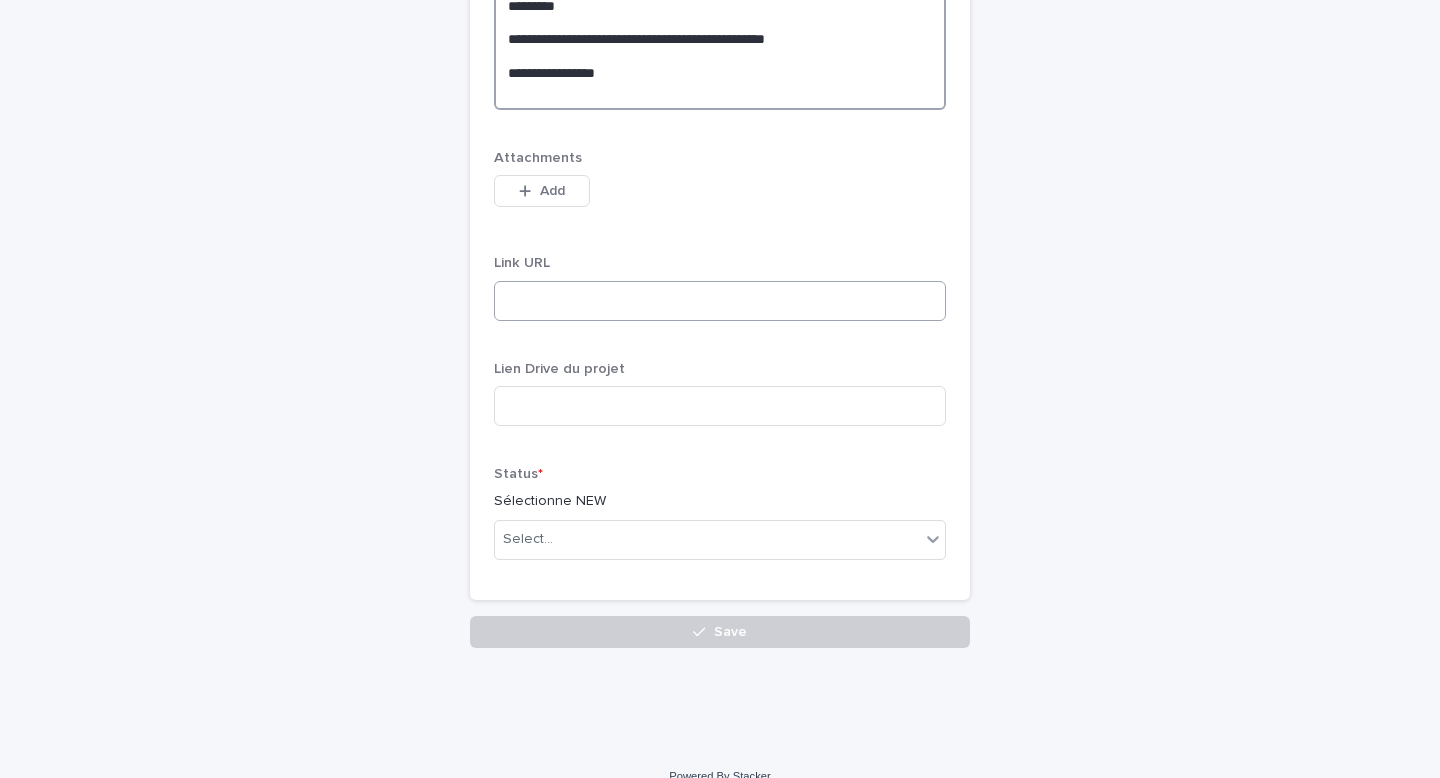 scroll, scrollTop: 1712, scrollLeft: 0, axis: vertical 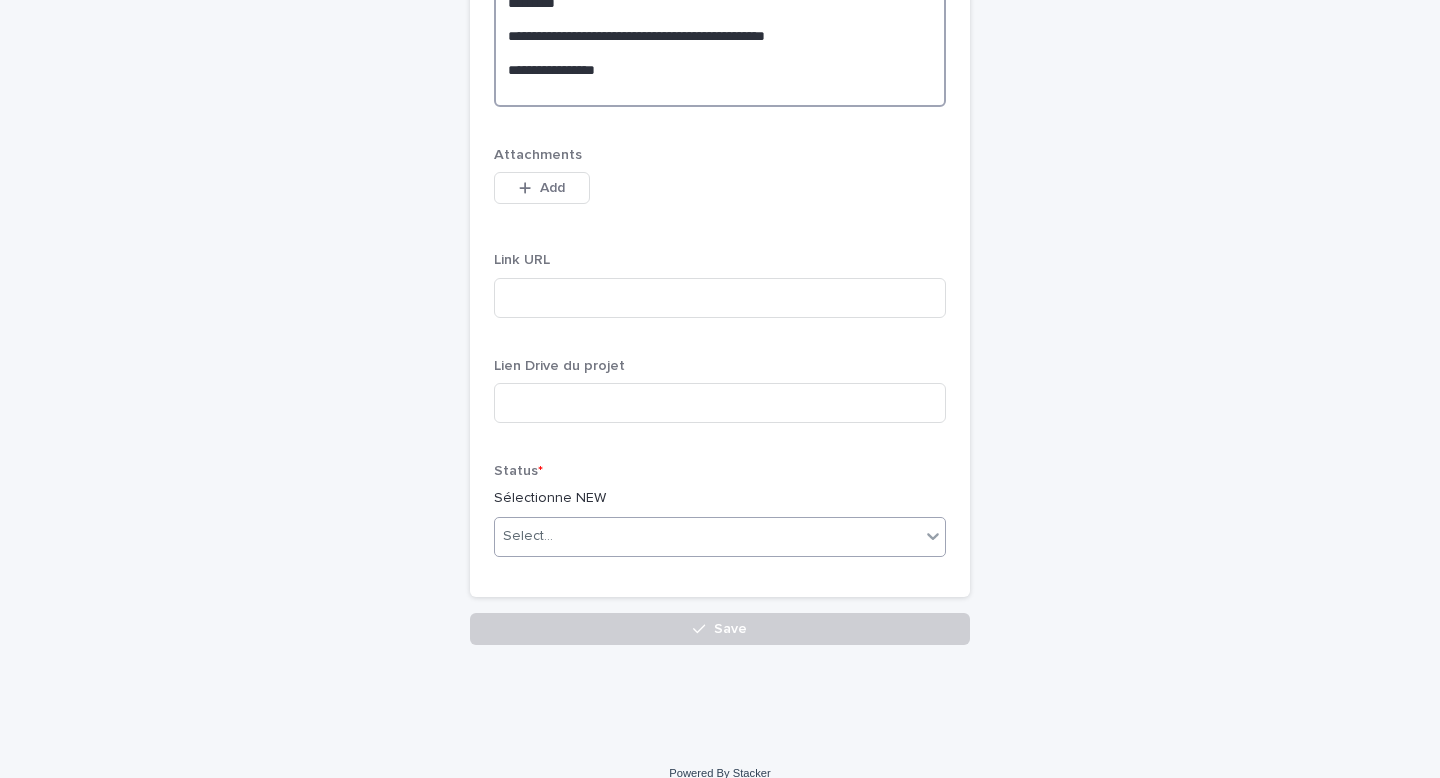 type on "**********" 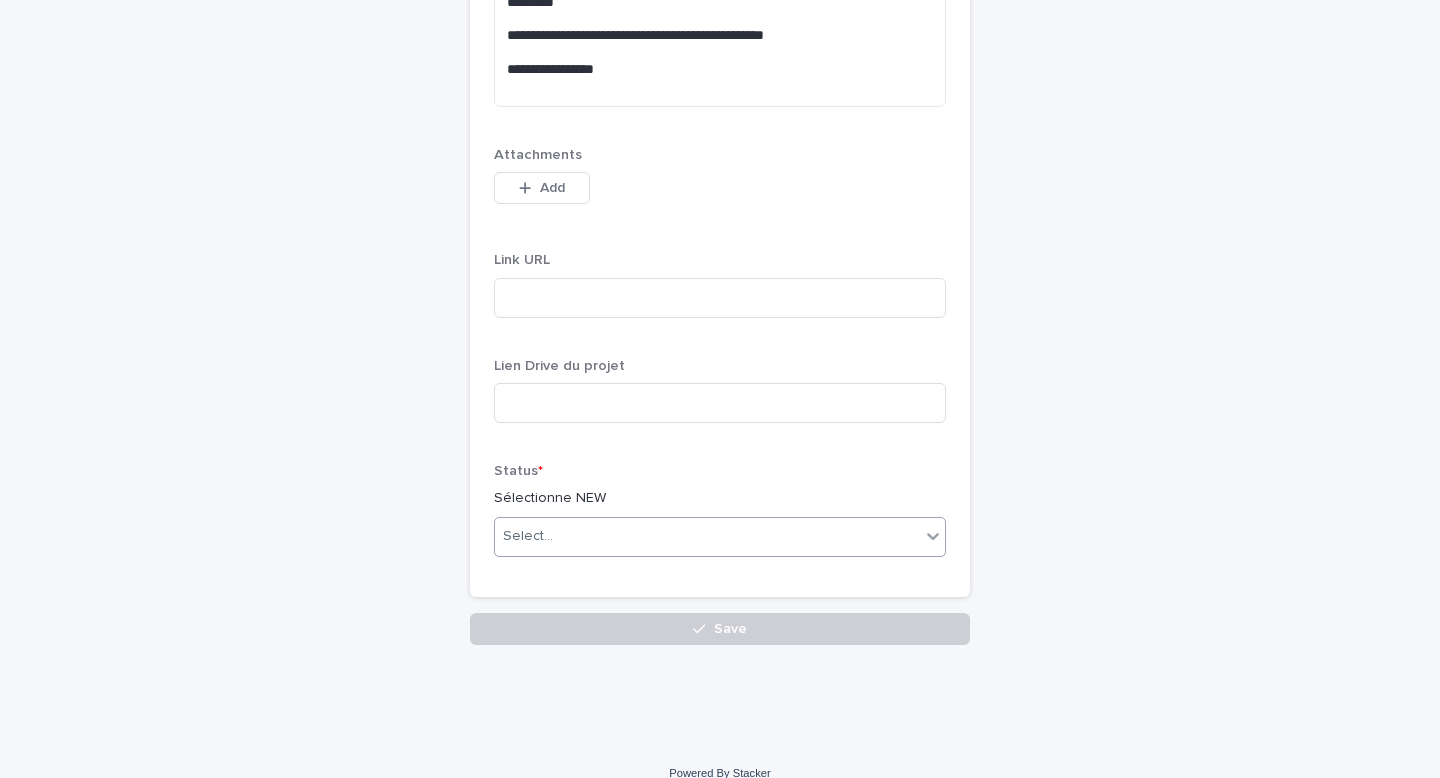 click on "Select..." at bounding box center (528, 536) 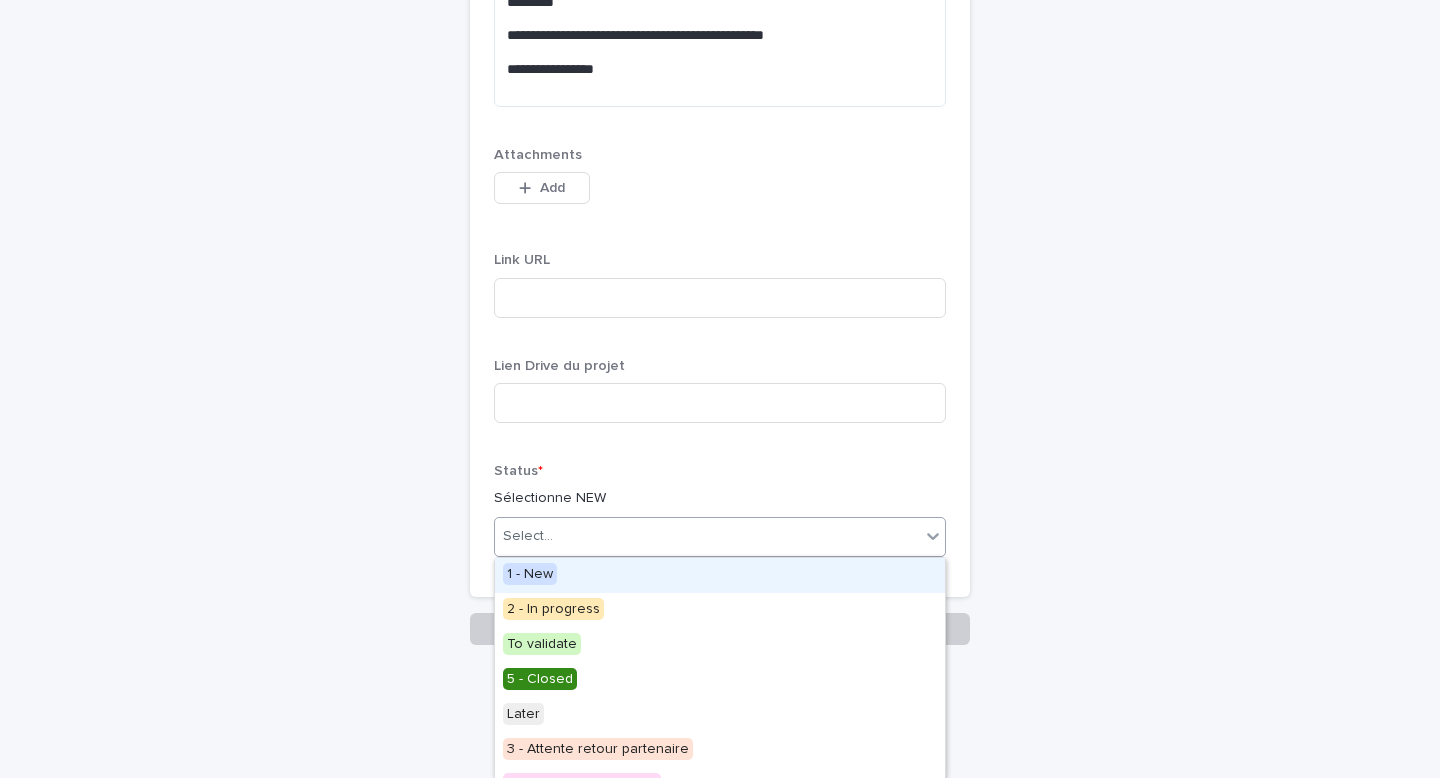 click on "1 - New" at bounding box center [530, 574] 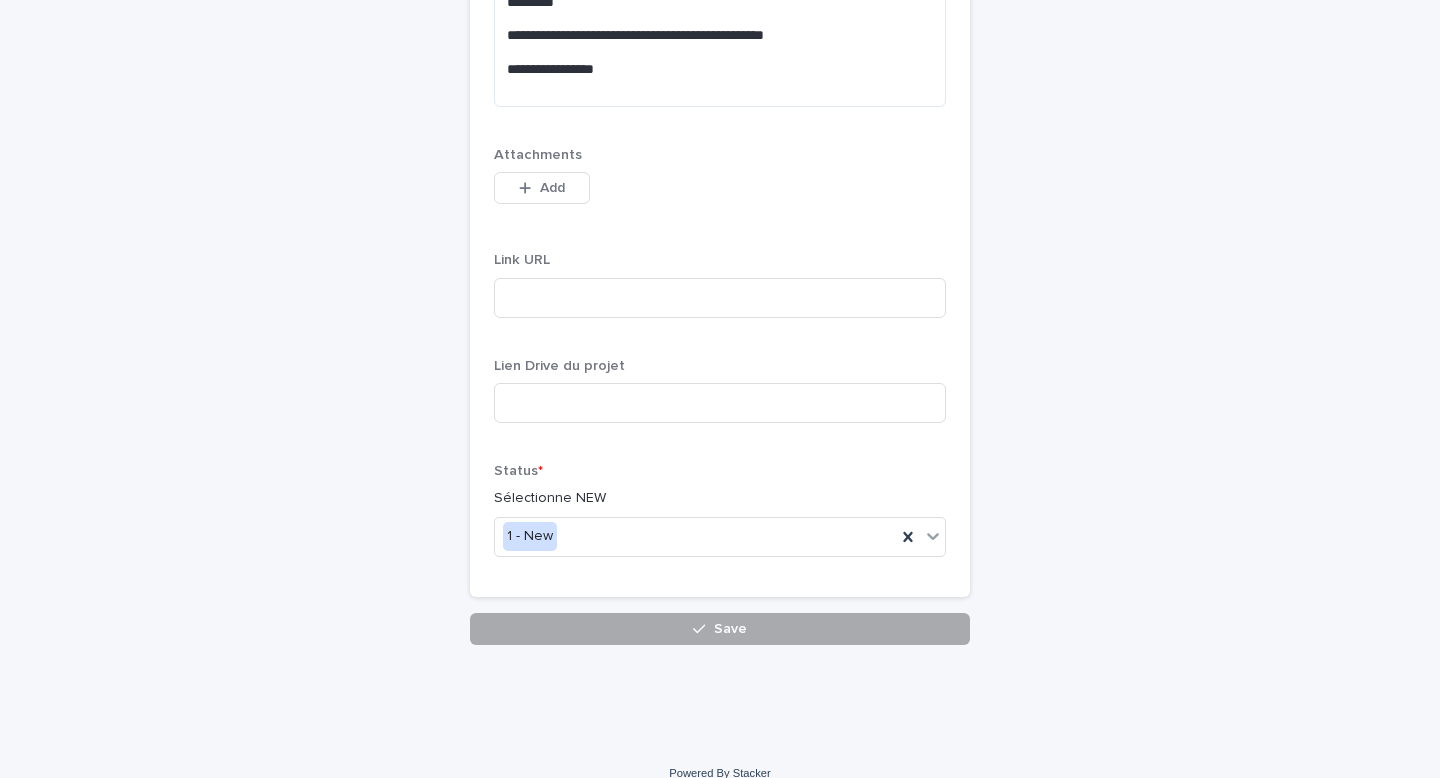 click on "Save" at bounding box center [720, 629] 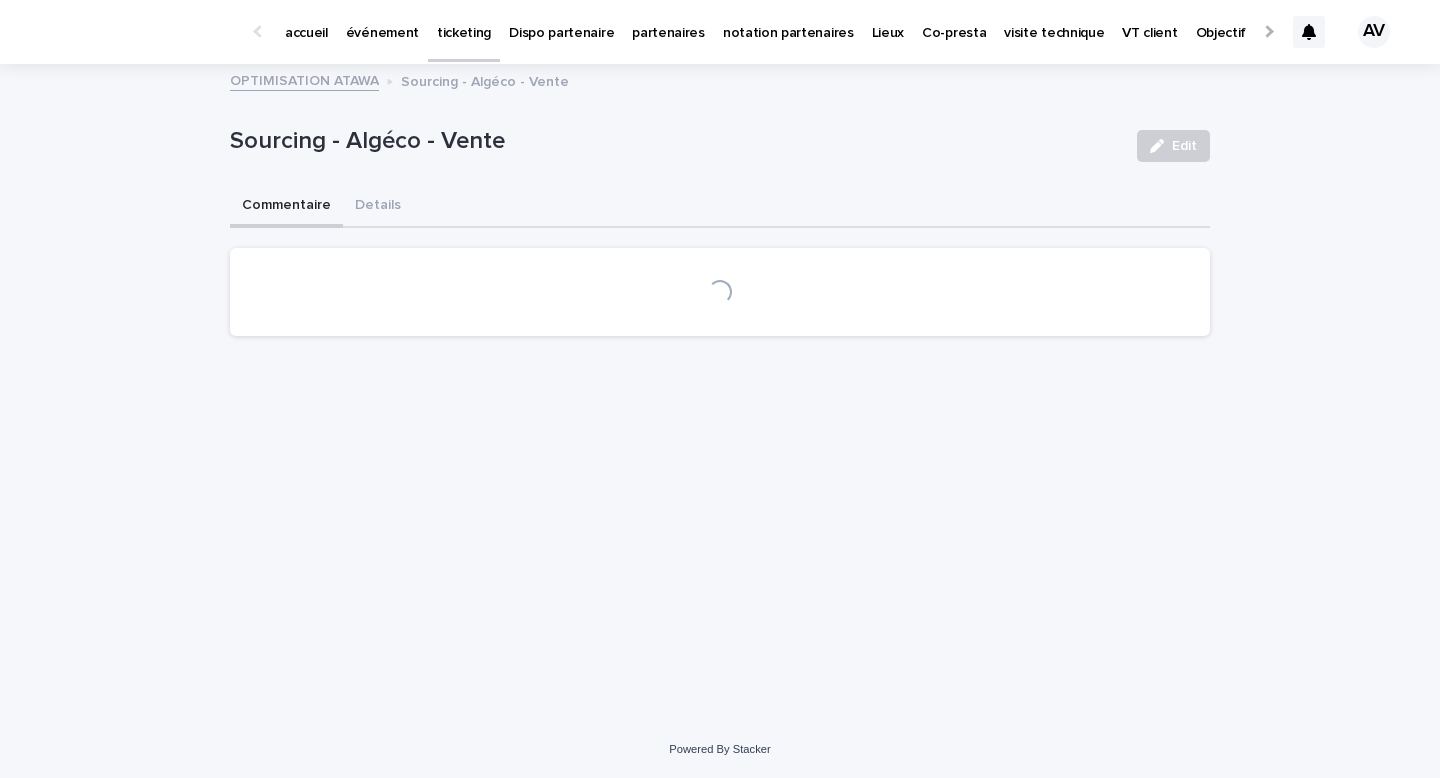 scroll, scrollTop: 0, scrollLeft: 0, axis: both 